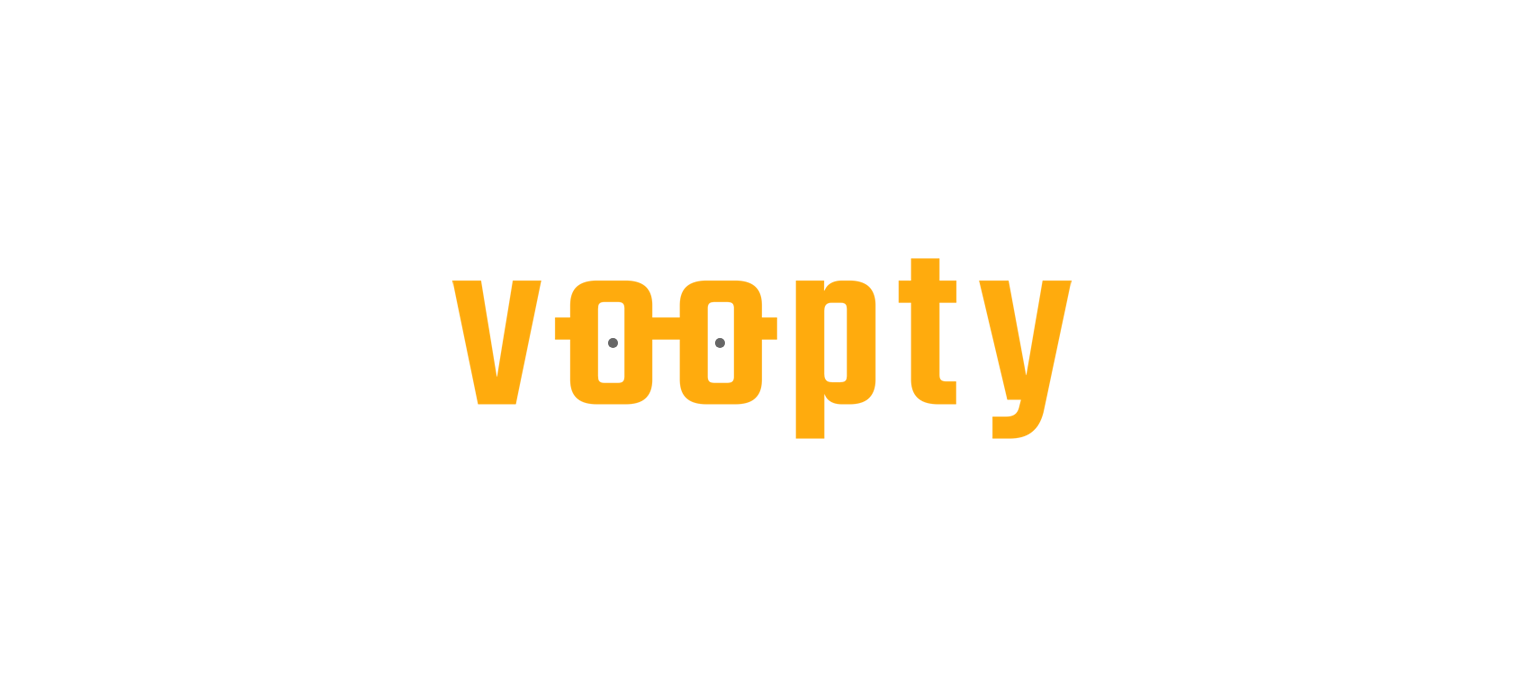 scroll, scrollTop: 0, scrollLeft: 0, axis: both 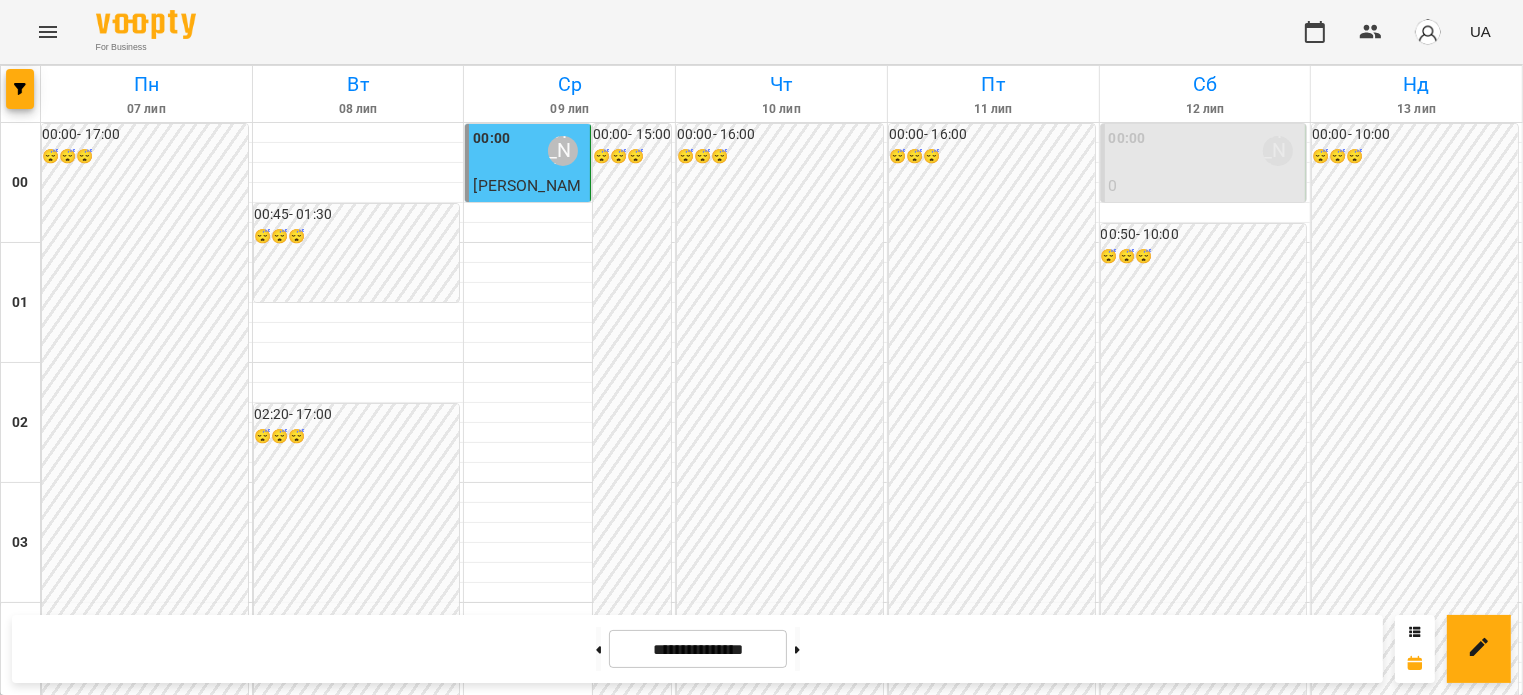 click on "16:30 [PERSON_NAME]" at bounding box center [781, 2131] 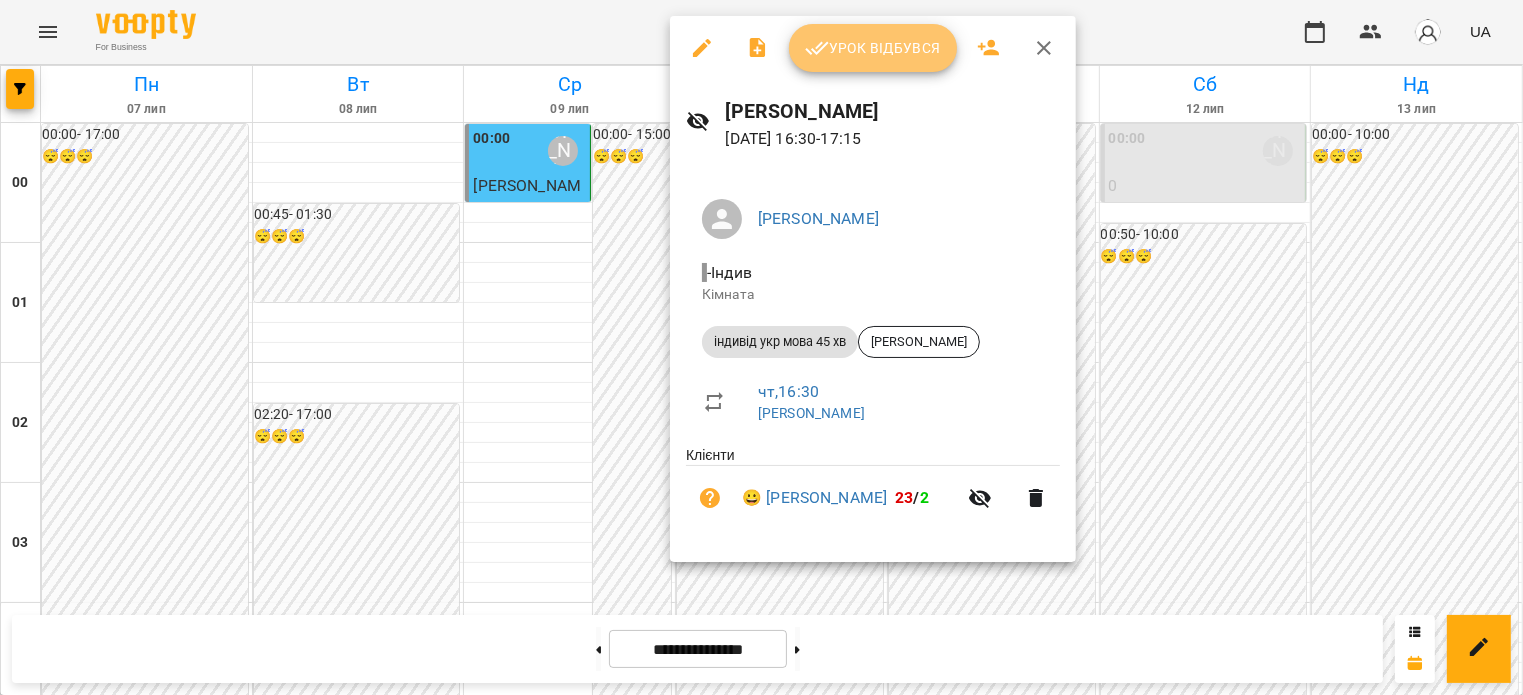 click on "Урок відбувся" at bounding box center (873, 48) 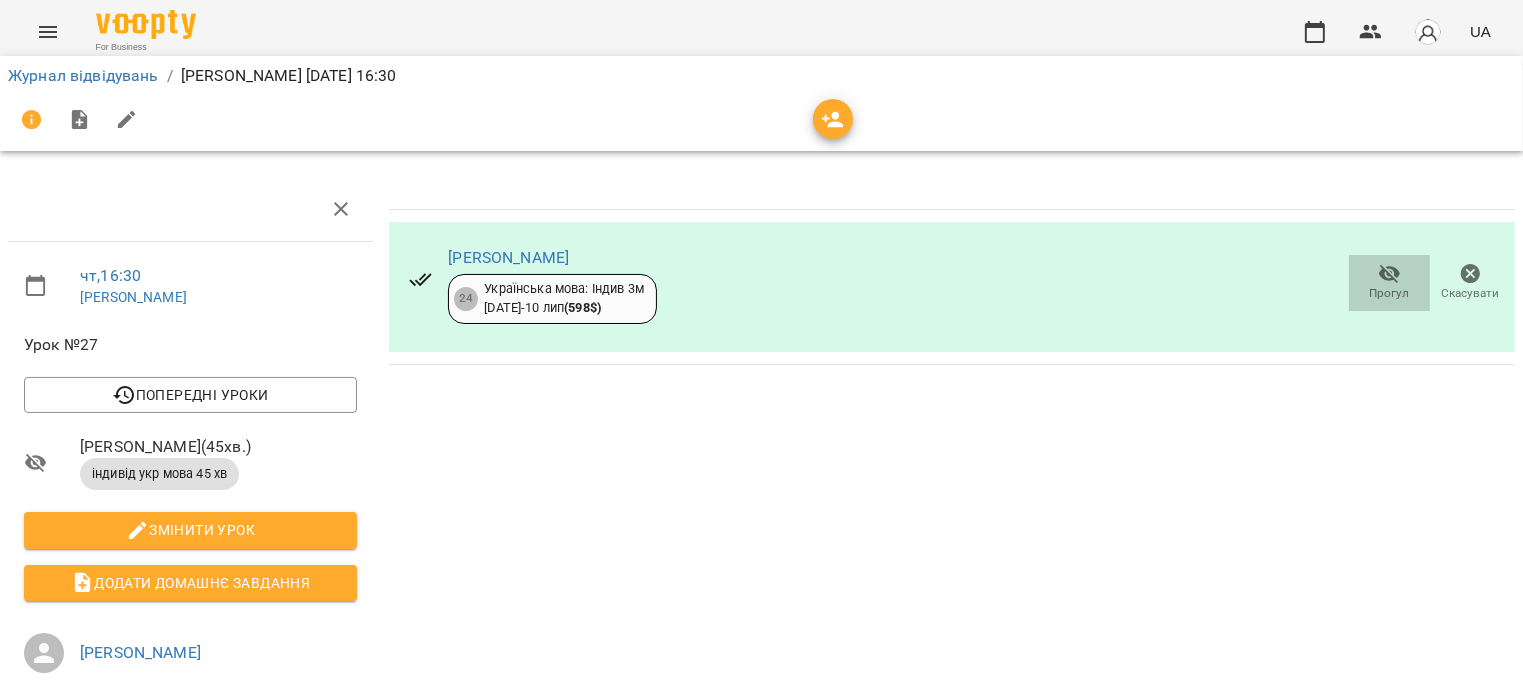 click 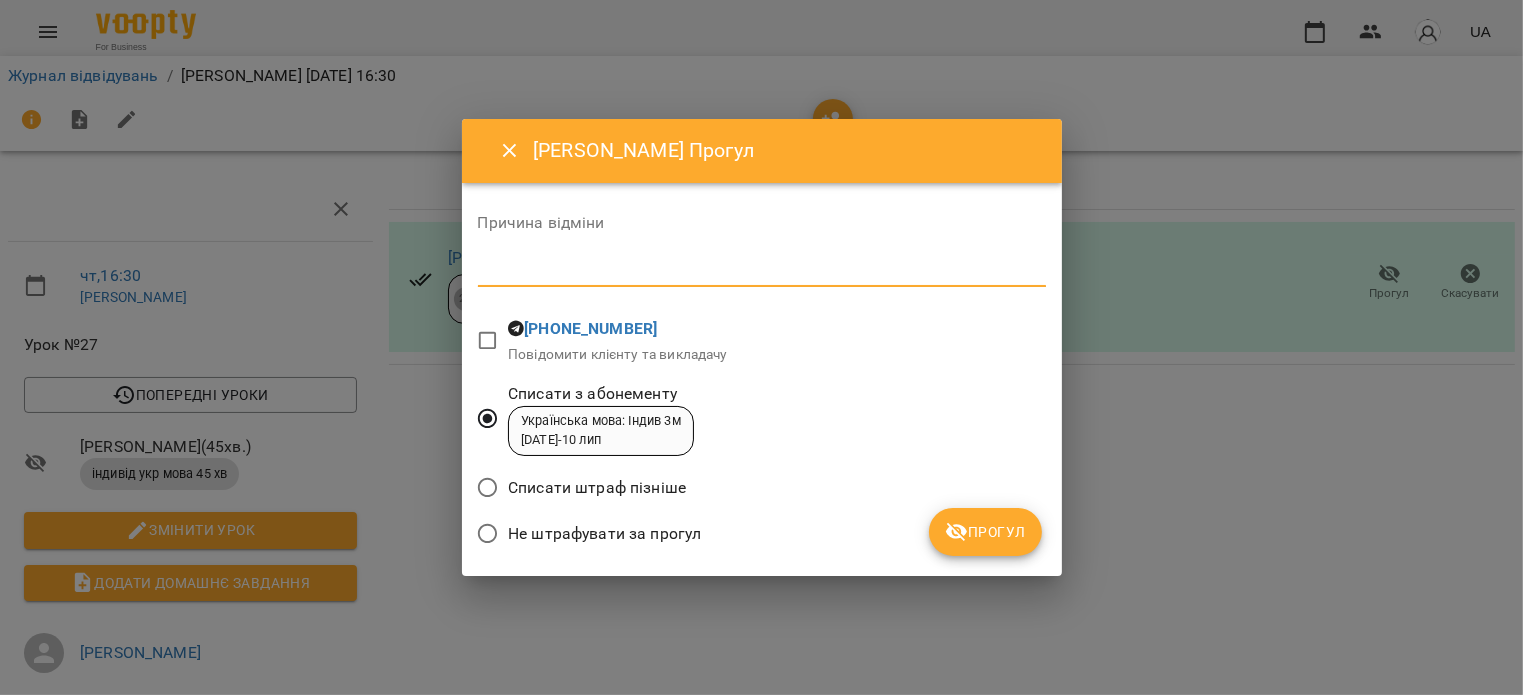 click at bounding box center [762, 270] 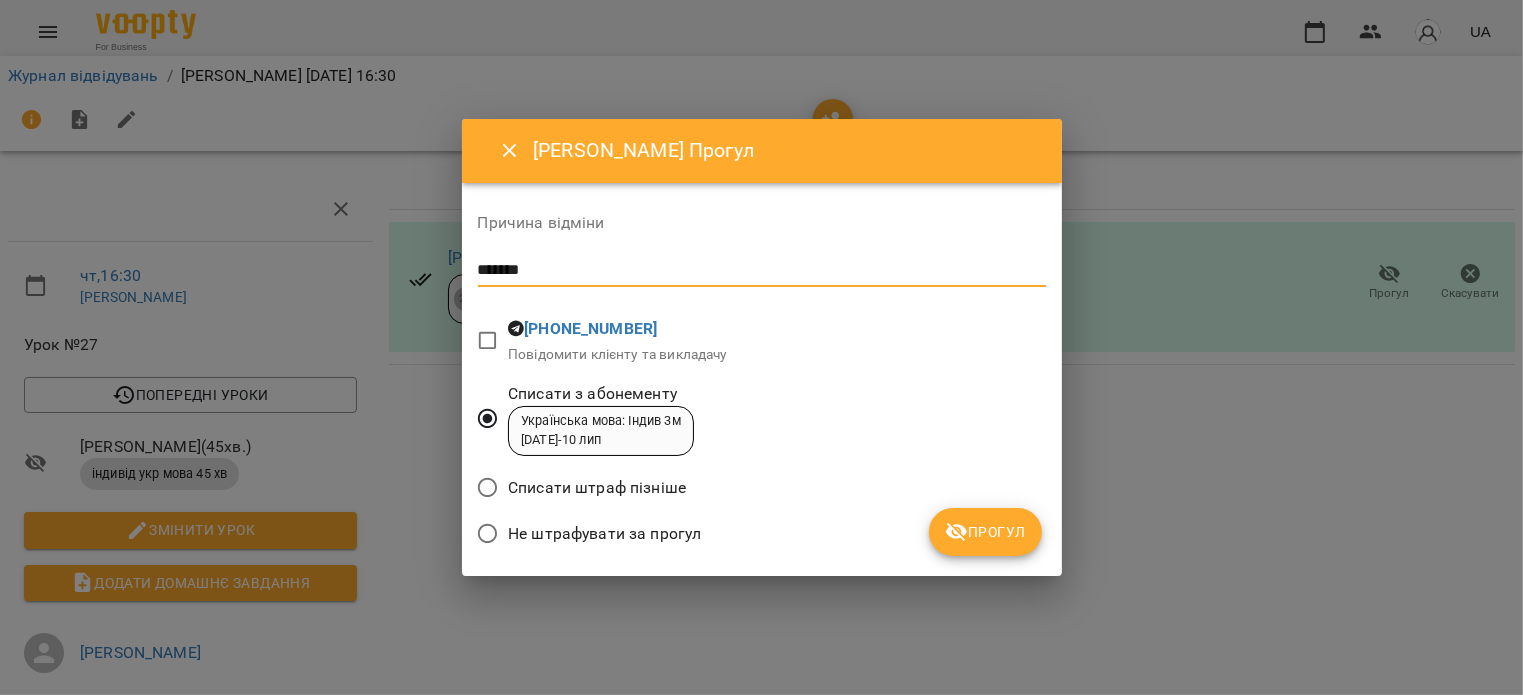 type on "*******" 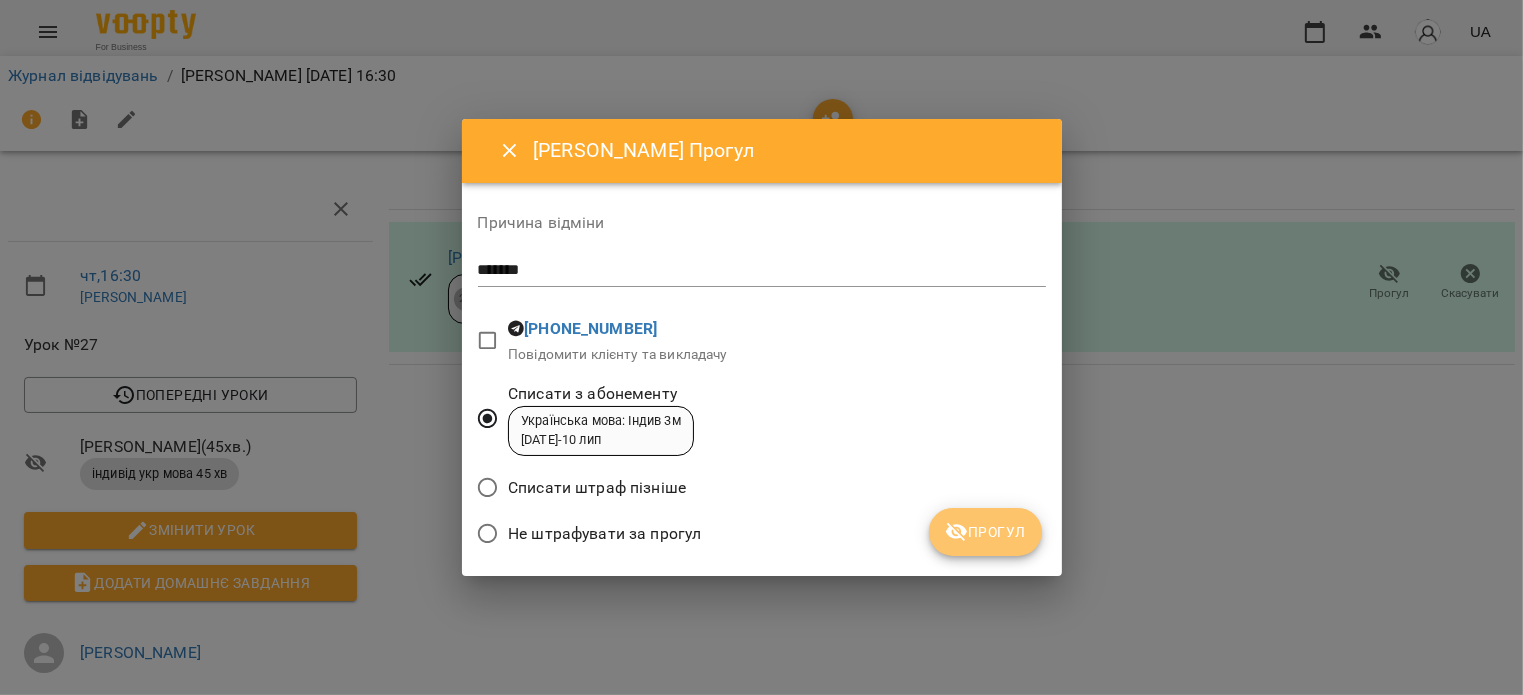 click on "Прогул" at bounding box center (985, 532) 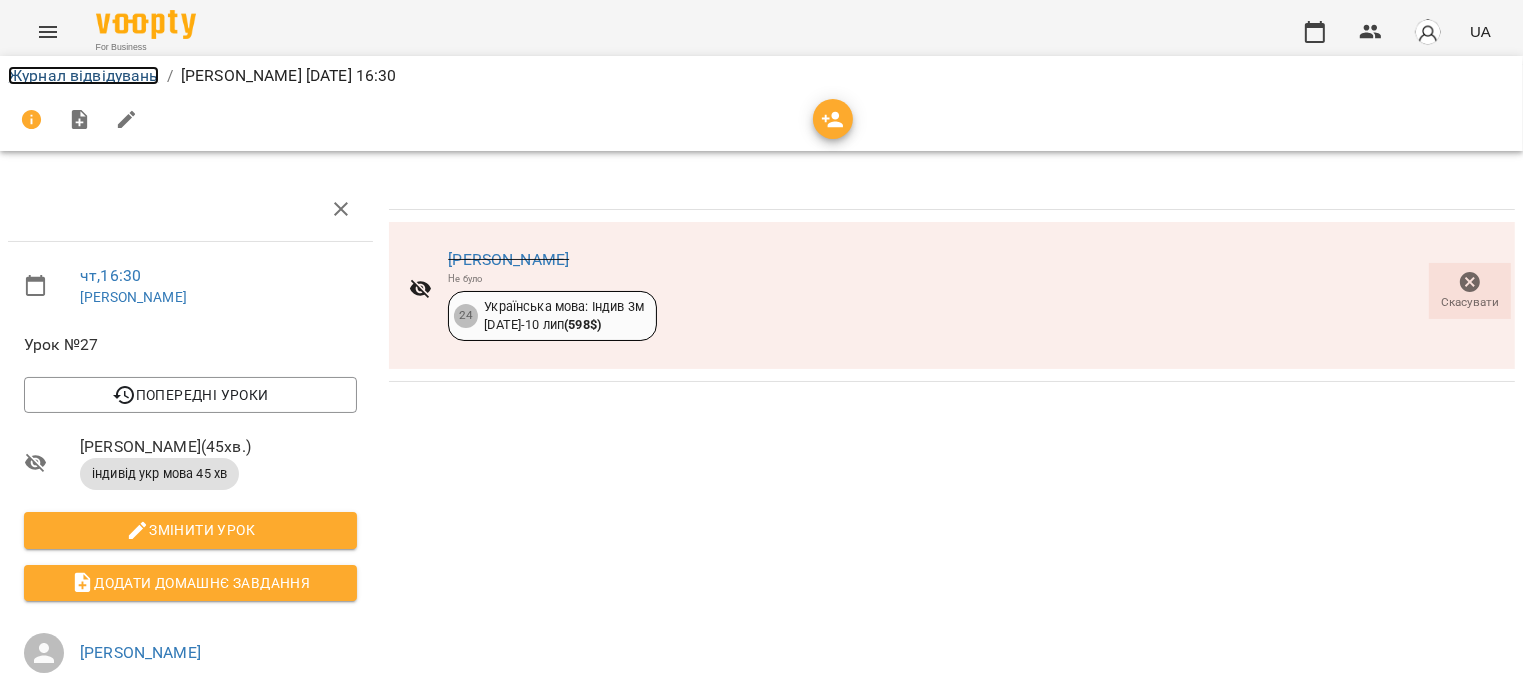click on "Журнал відвідувань" at bounding box center [83, 75] 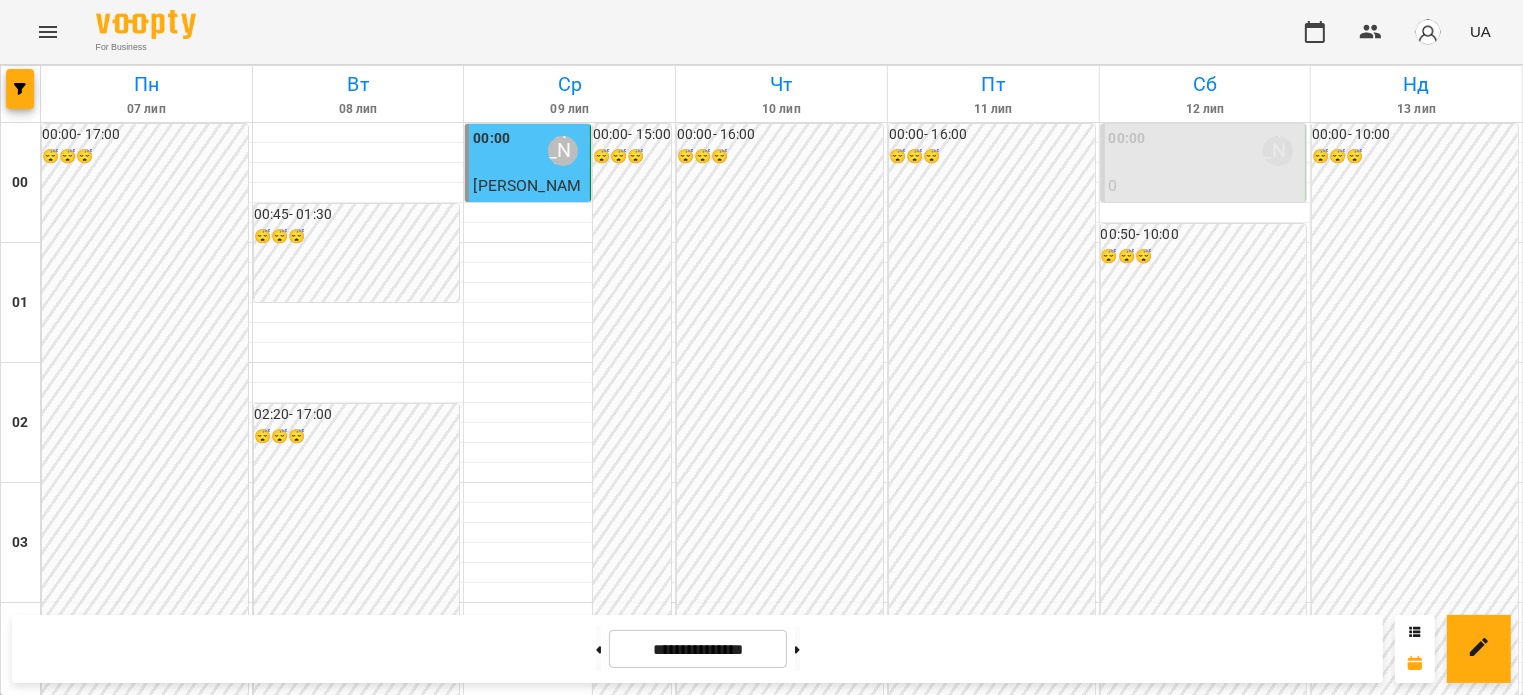 scroll, scrollTop: 1900, scrollLeft: 0, axis: vertical 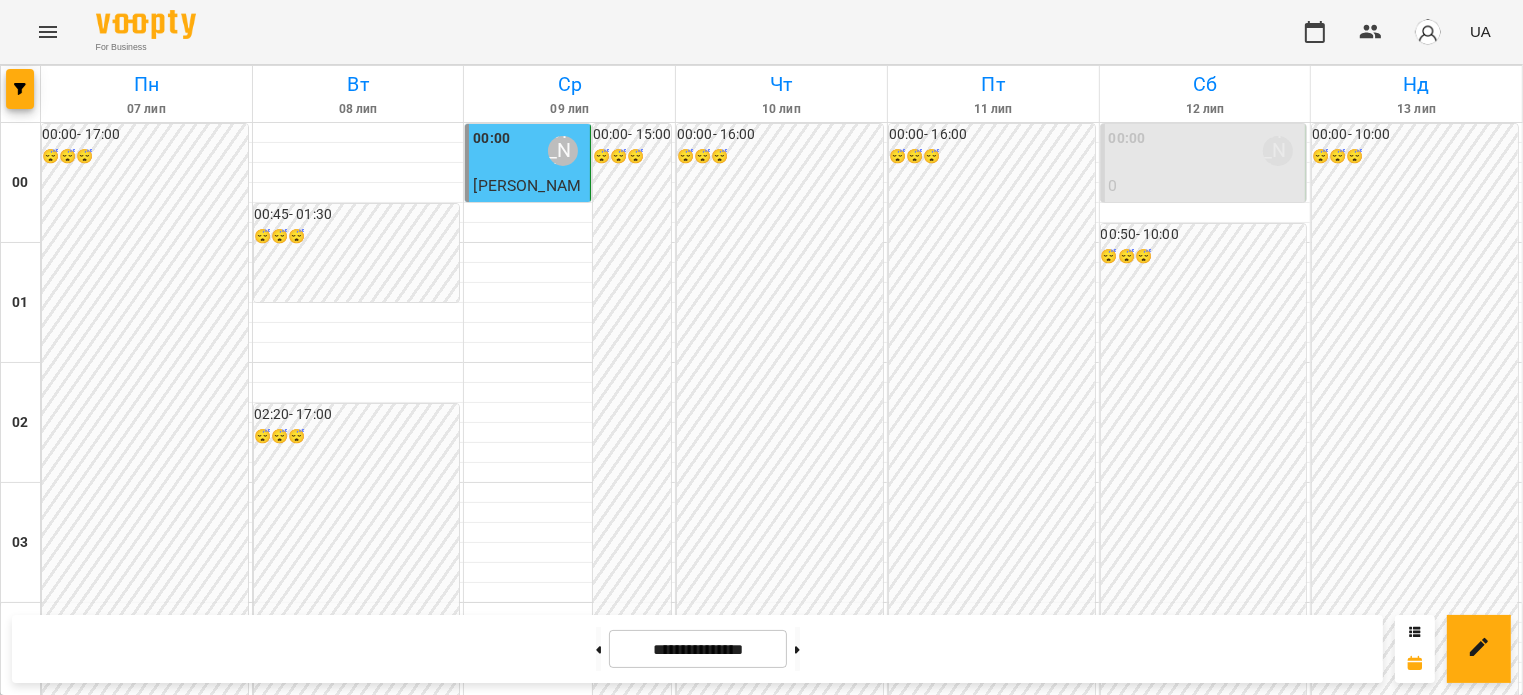 click on "17:15 [PERSON_NAME]" at bounding box center (781, 2211) 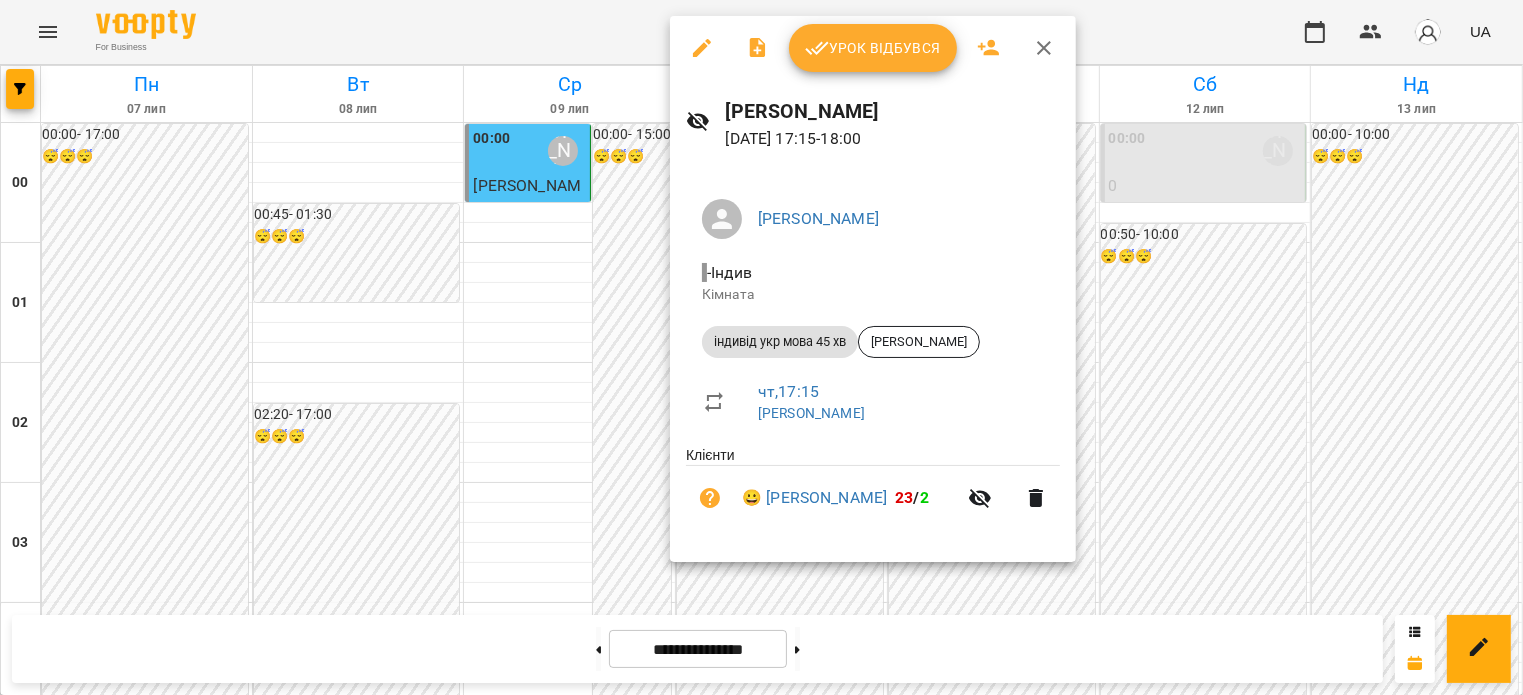 click 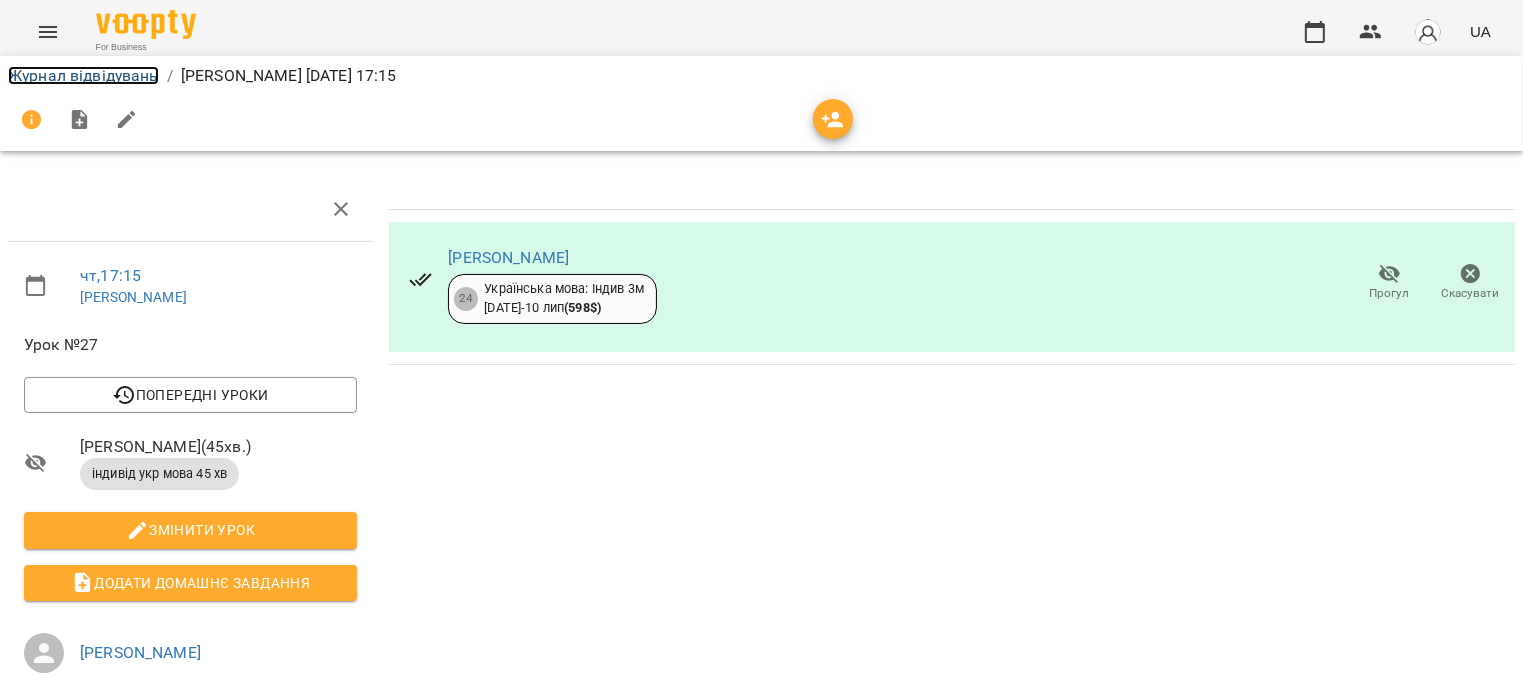 click on "Журнал відвідувань" at bounding box center (83, 75) 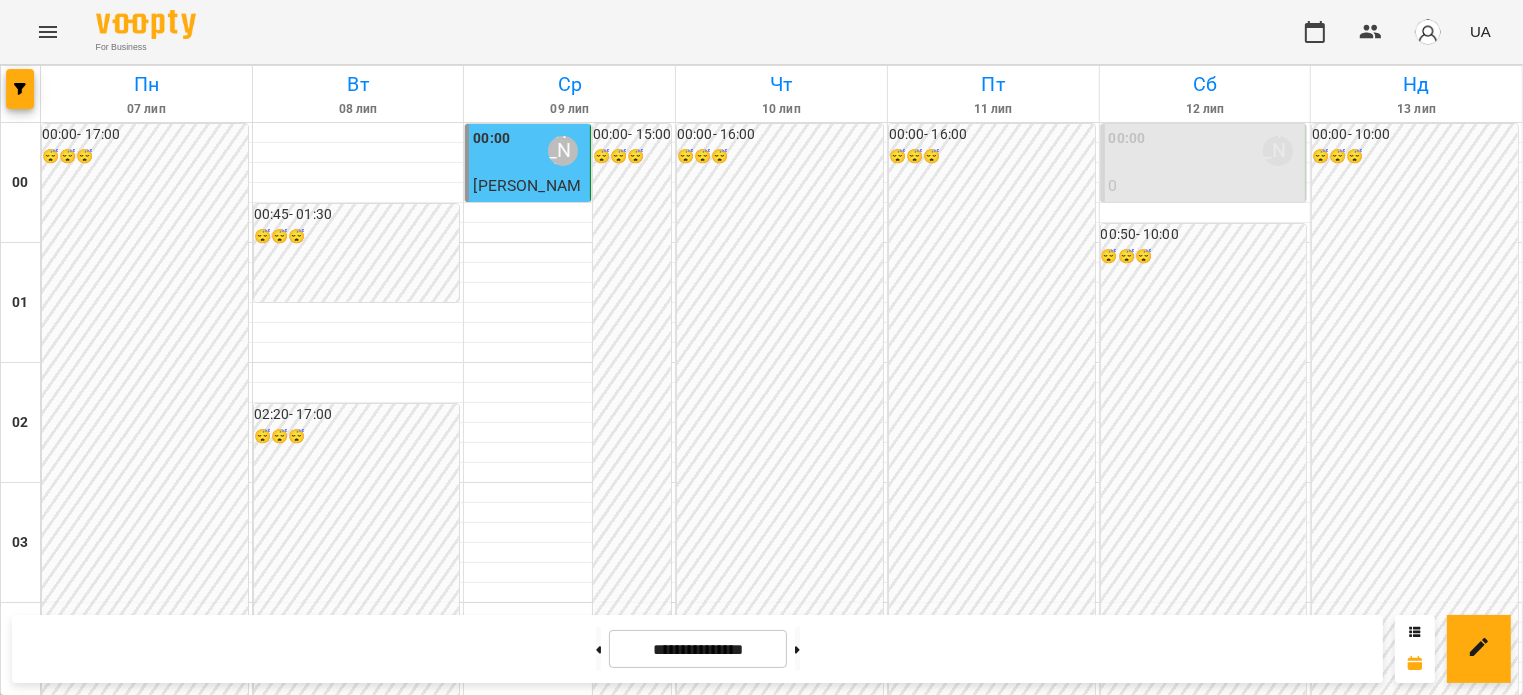 scroll, scrollTop: 1800, scrollLeft: 0, axis: vertical 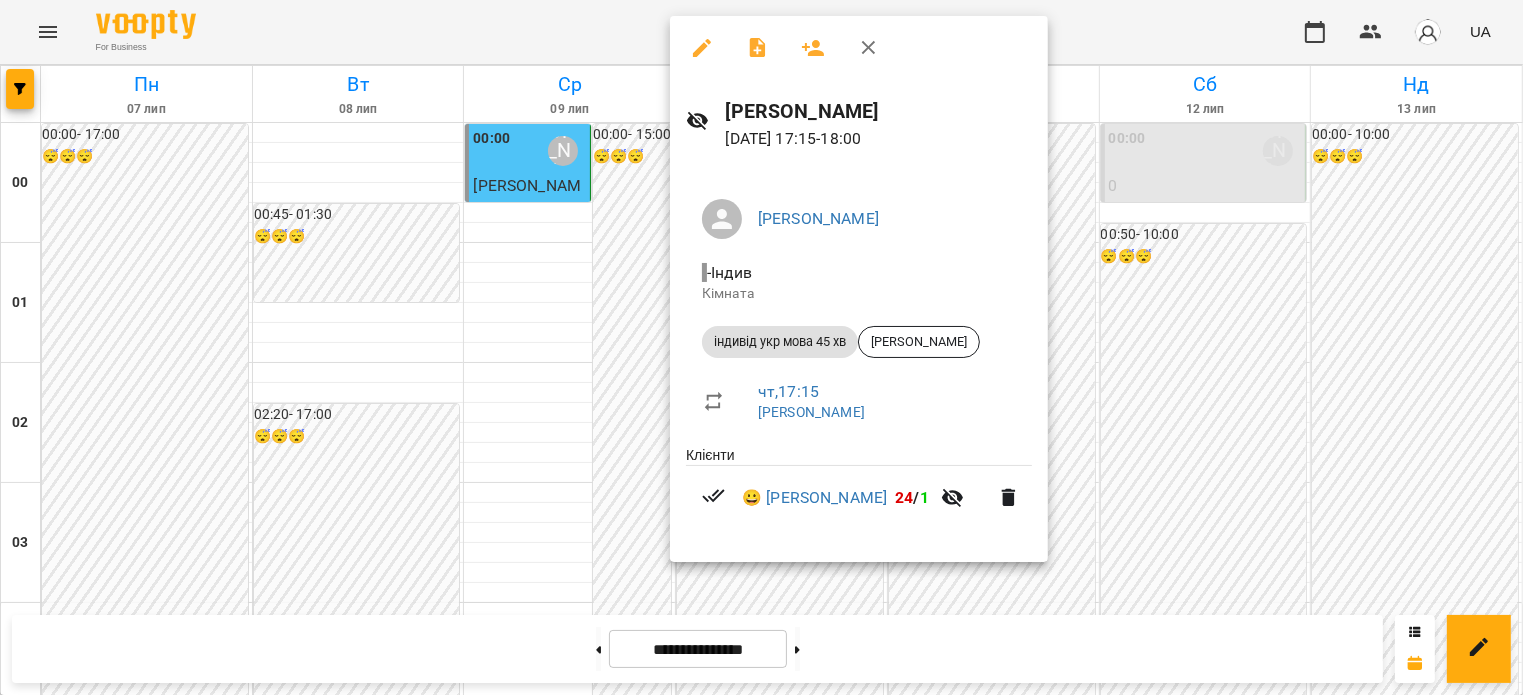 click 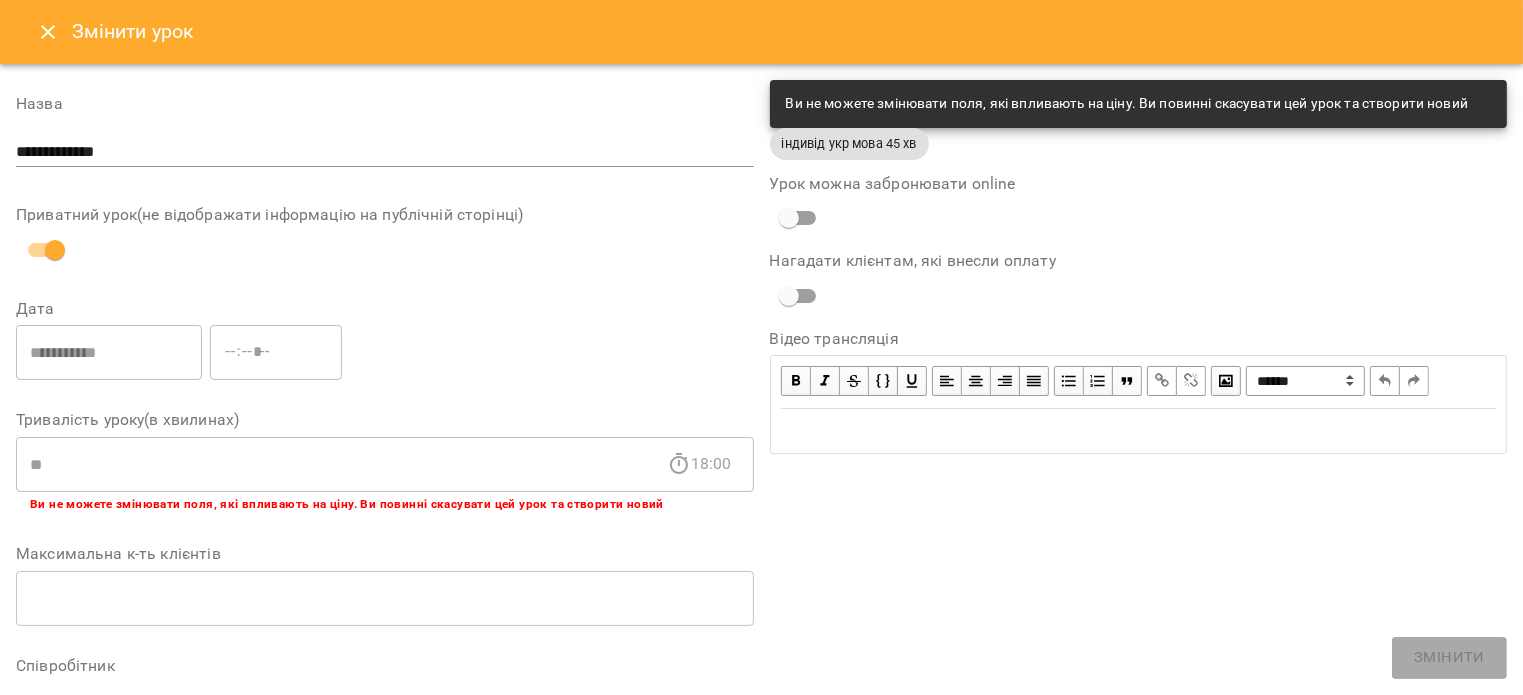click on "Змінити урок" at bounding box center (133, 31) 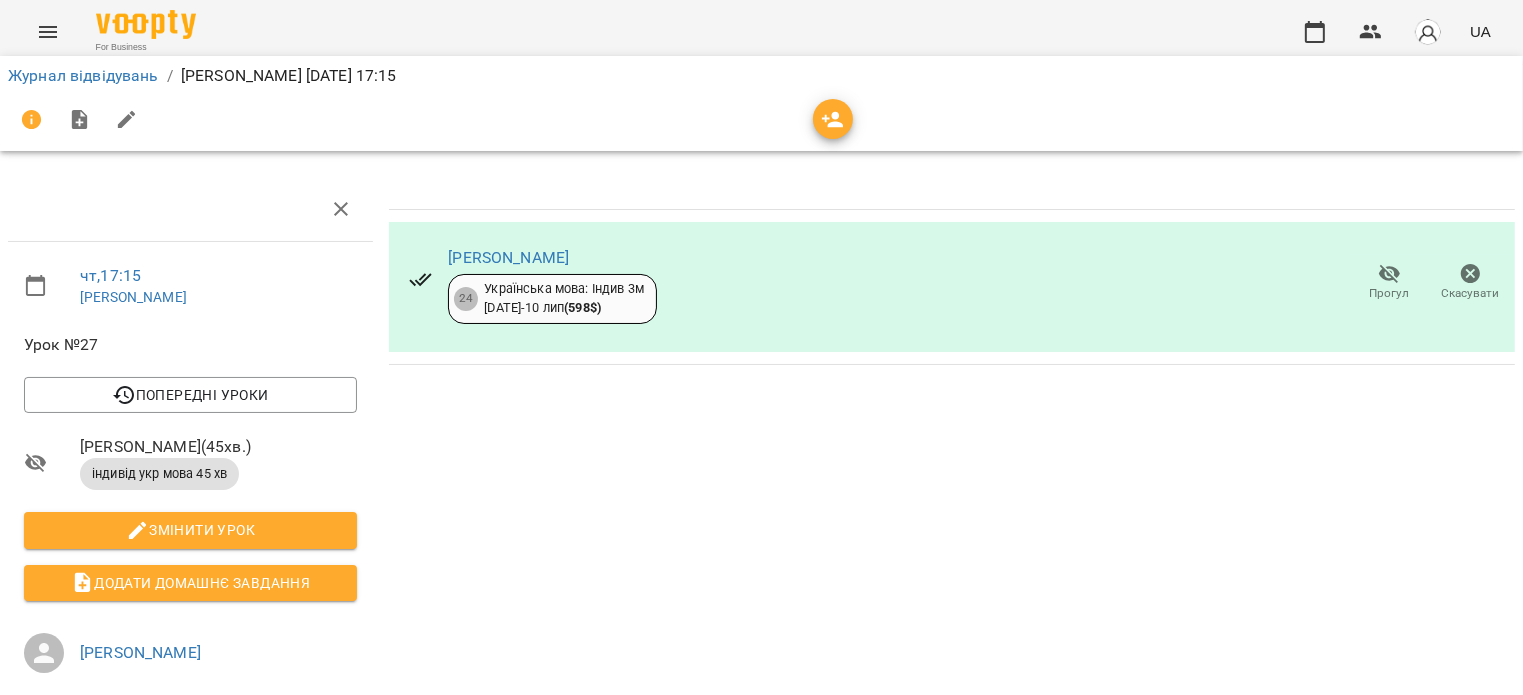 click 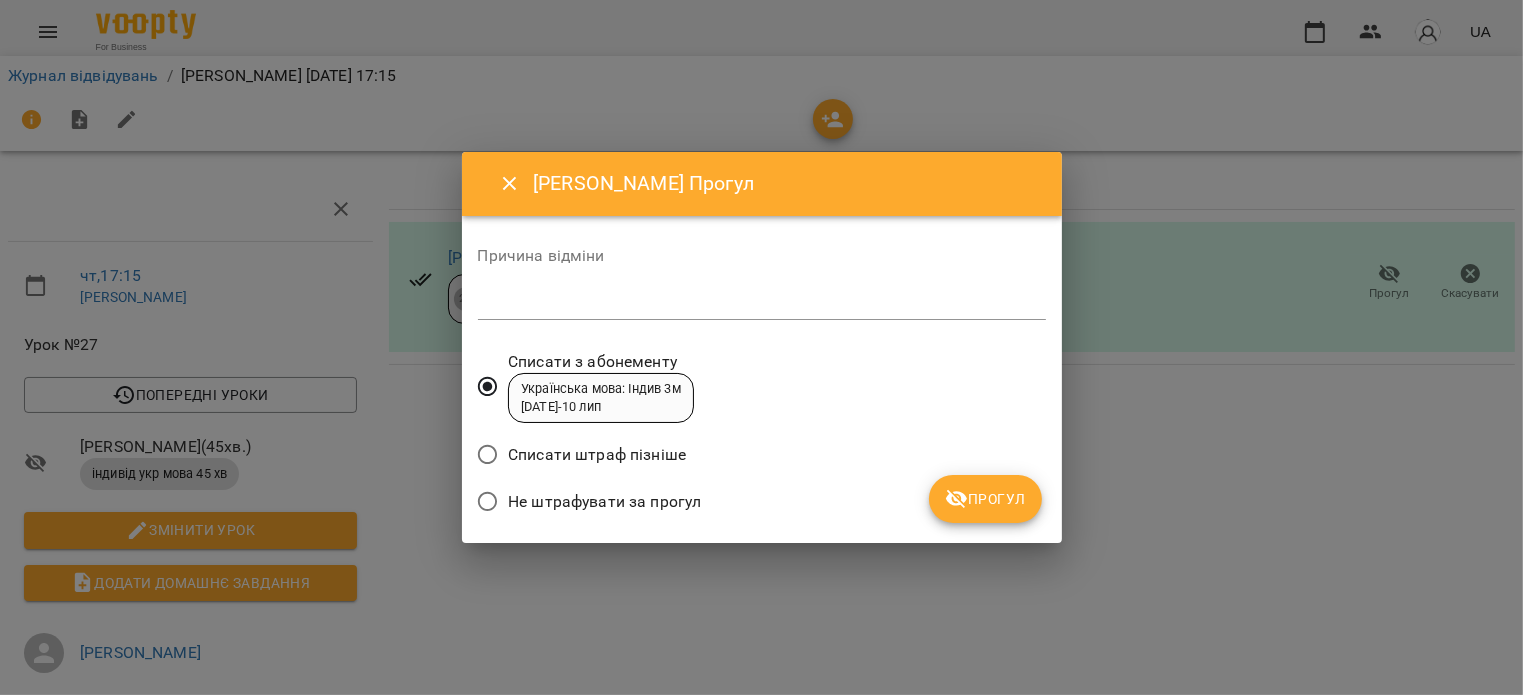 click at bounding box center (762, 303) 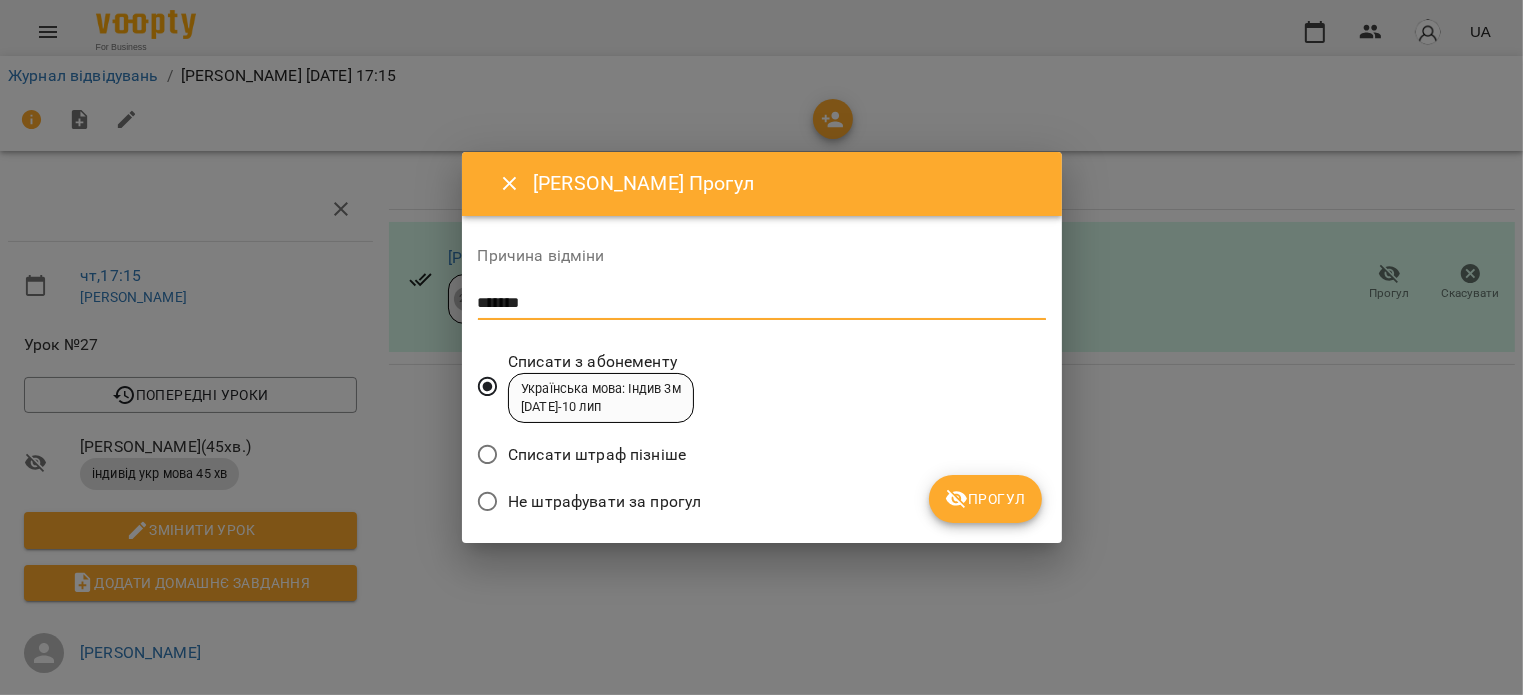 type on "*******" 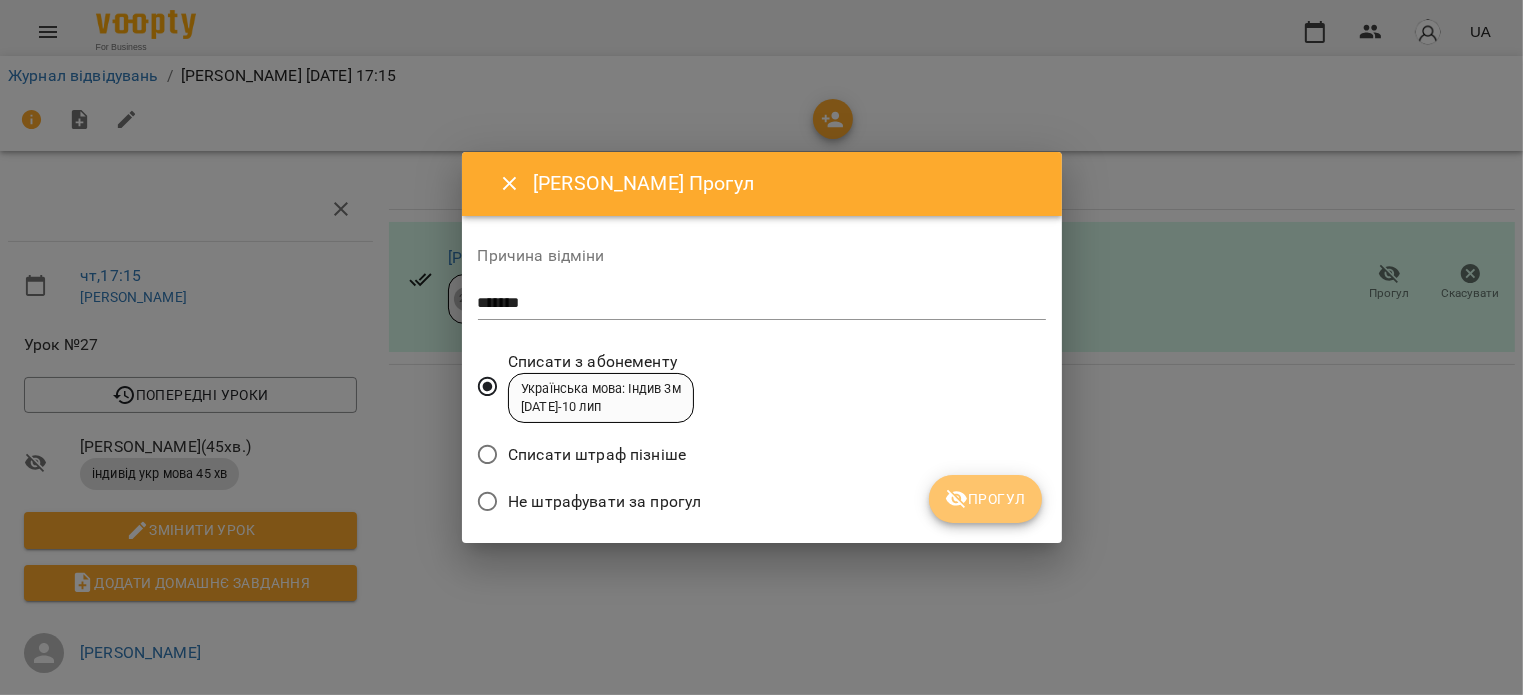 click on "Прогул" at bounding box center (985, 499) 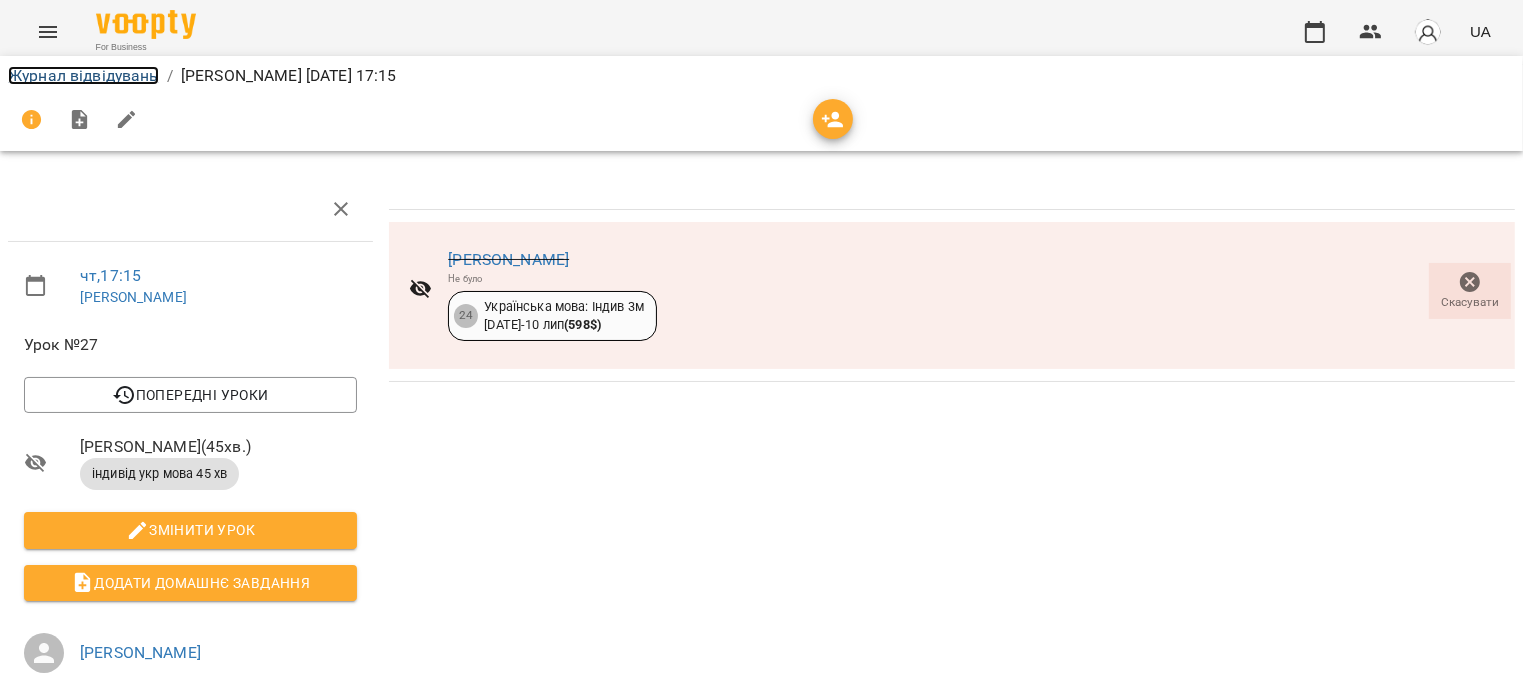 click on "Журнал відвідувань" at bounding box center [83, 75] 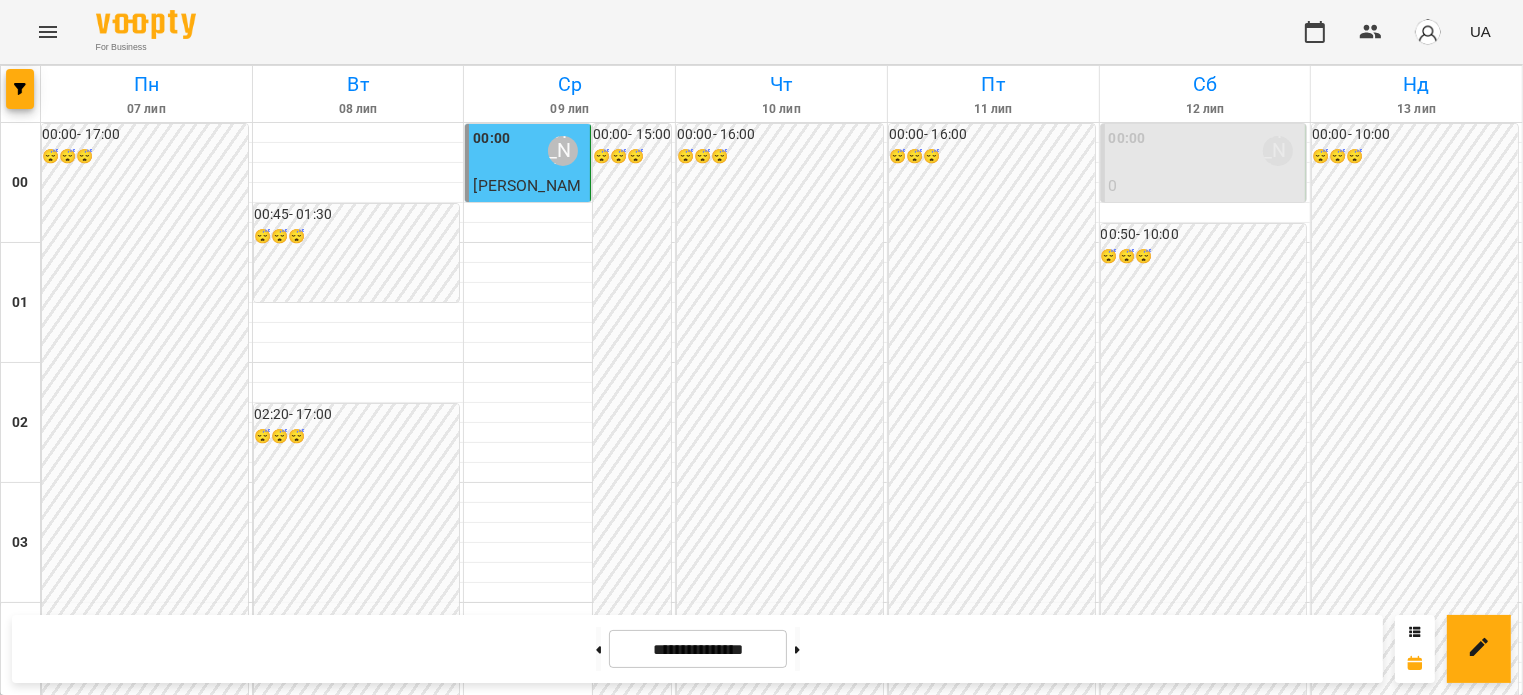 scroll, scrollTop: 2100, scrollLeft: 0, axis: vertical 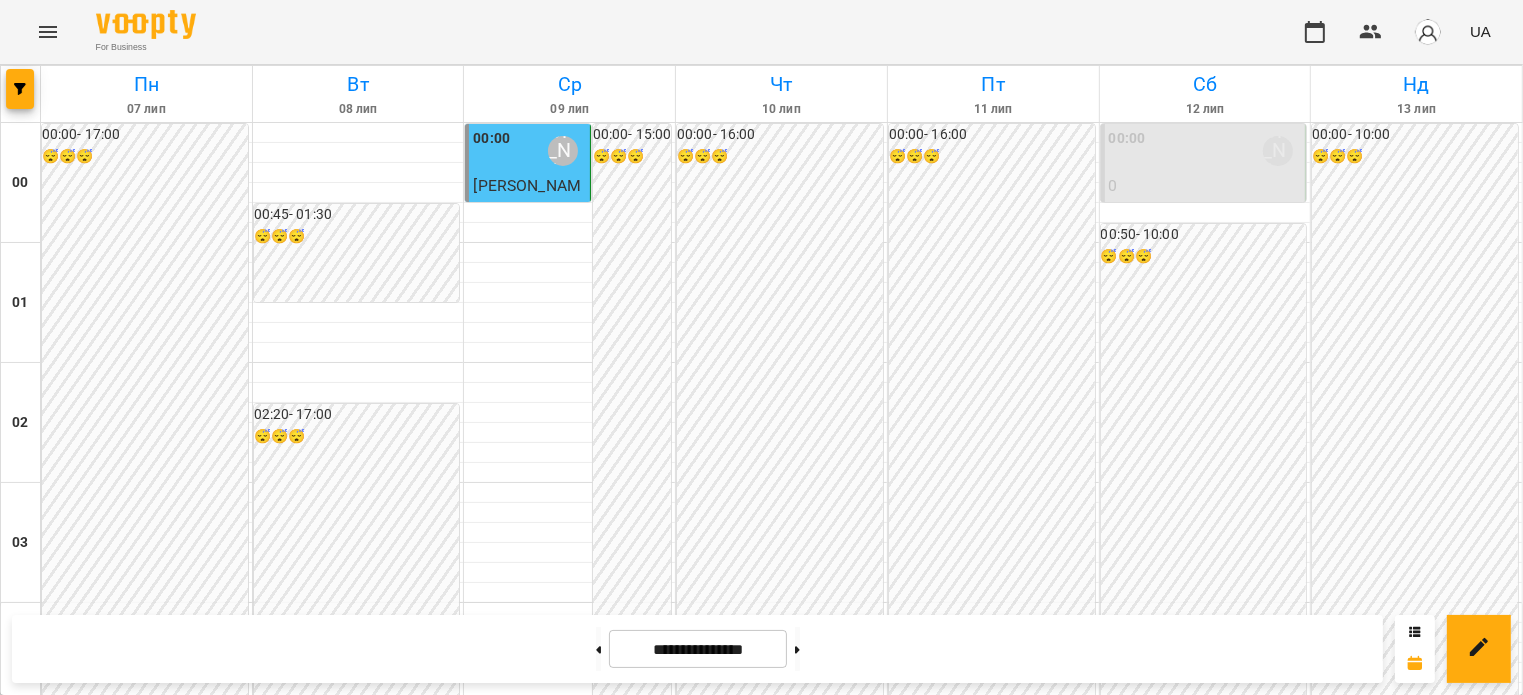 click on "19:00 [PERSON_NAME]" at bounding box center [781, 2431] 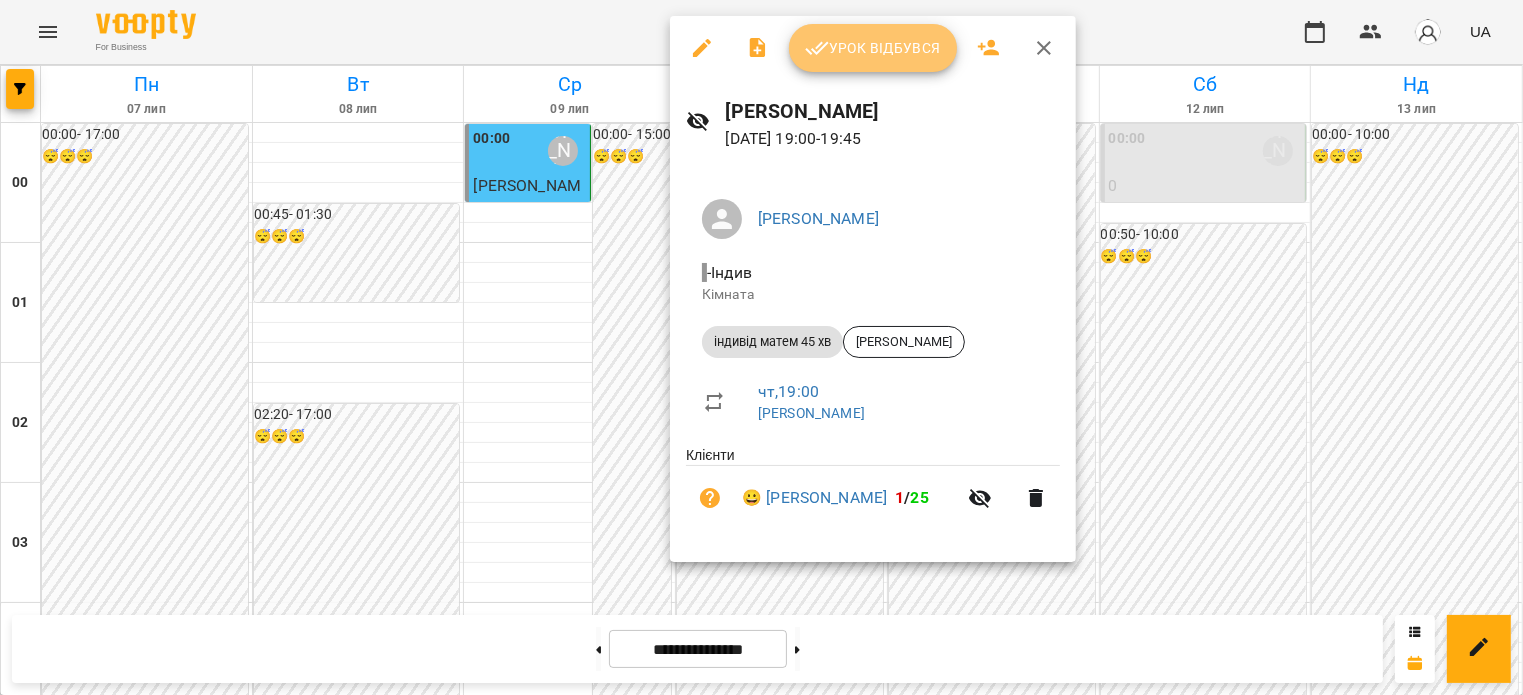 click on "Урок відбувся" at bounding box center (873, 48) 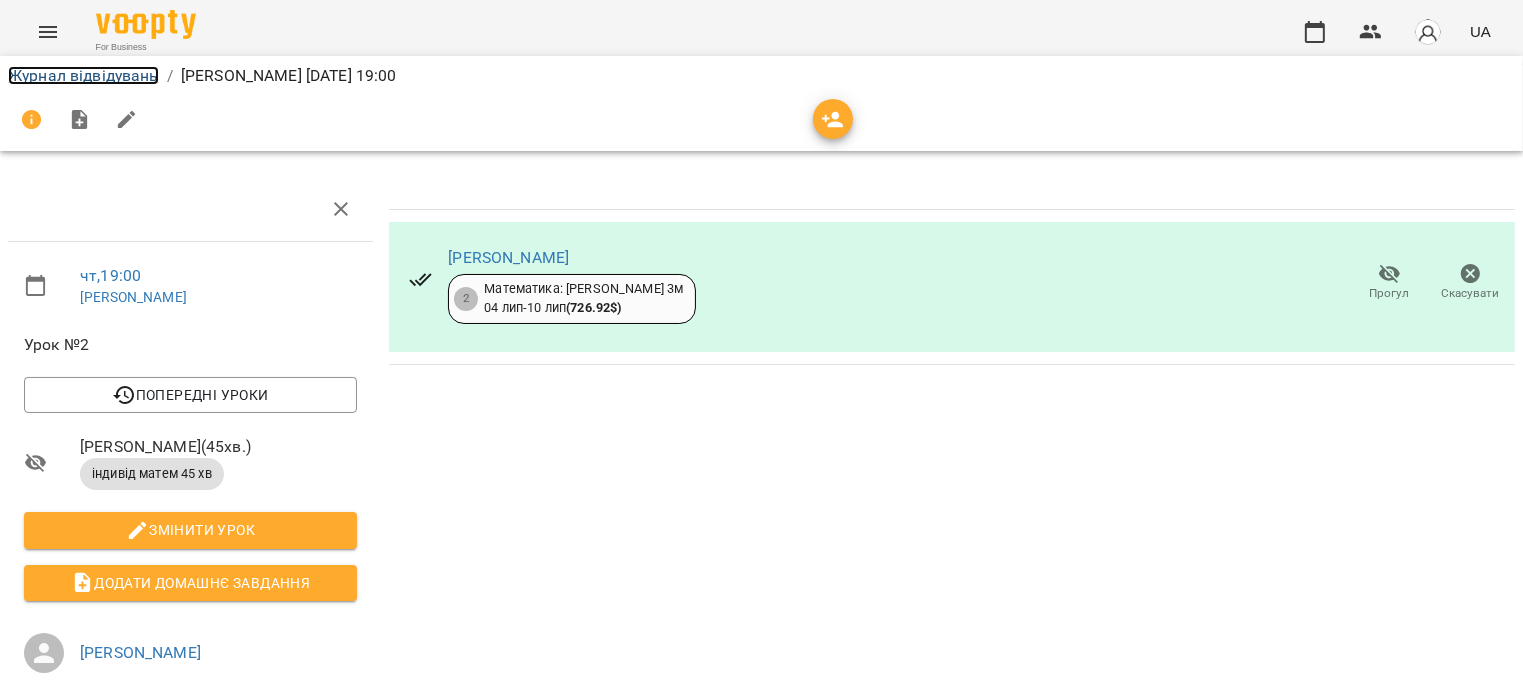 click on "Журнал відвідувань" at bounding box center (83, 75) 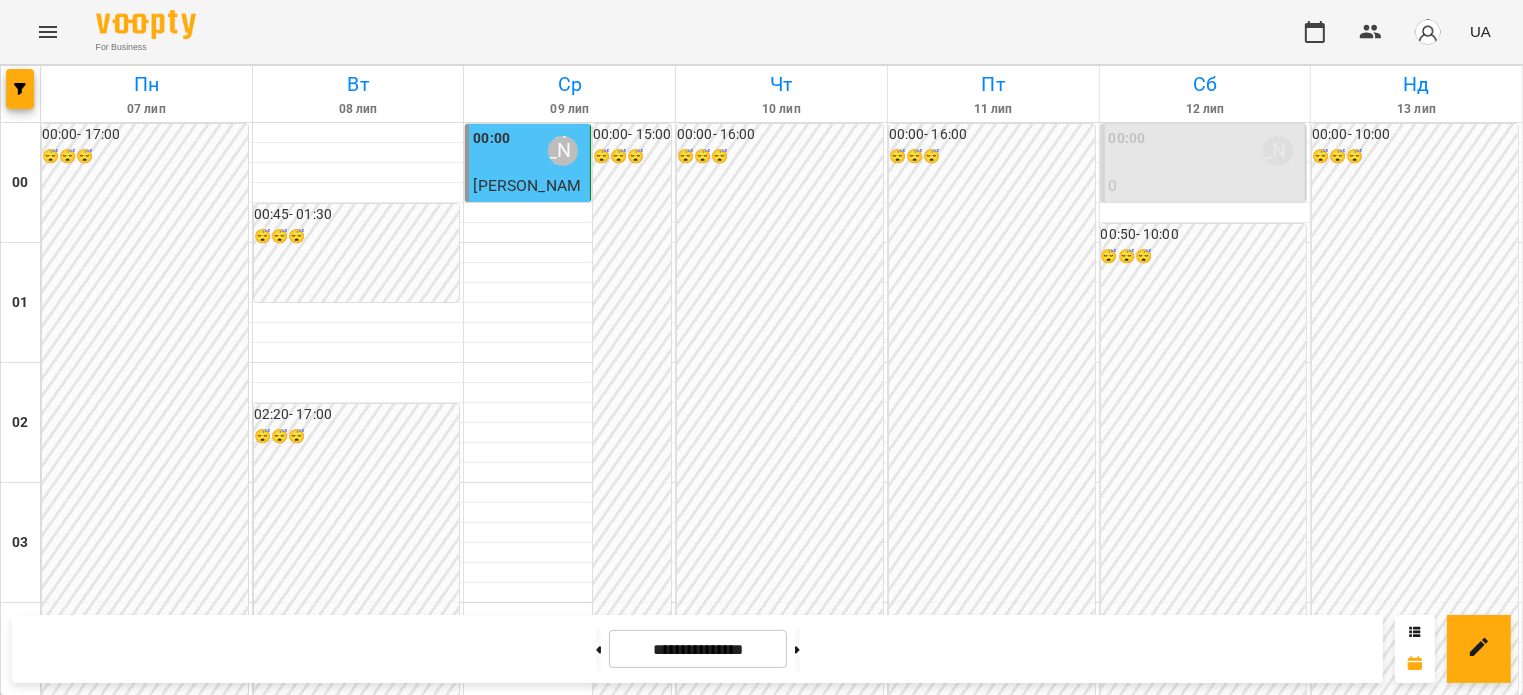 scroll, scrollTop: 2200, scrollLeft: 0, axis: vertical 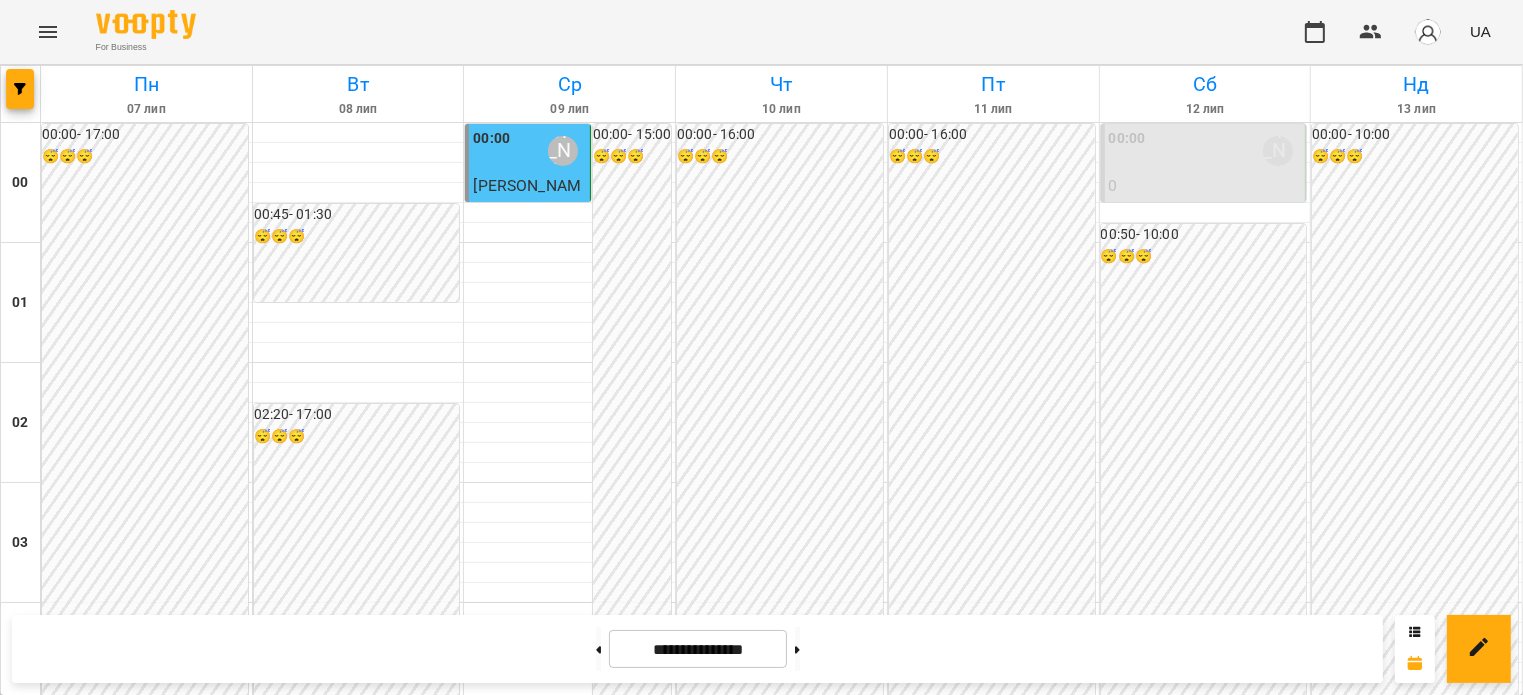 click on "20:00 [PERSON_NAME]" at bounding box center [781, 2551] 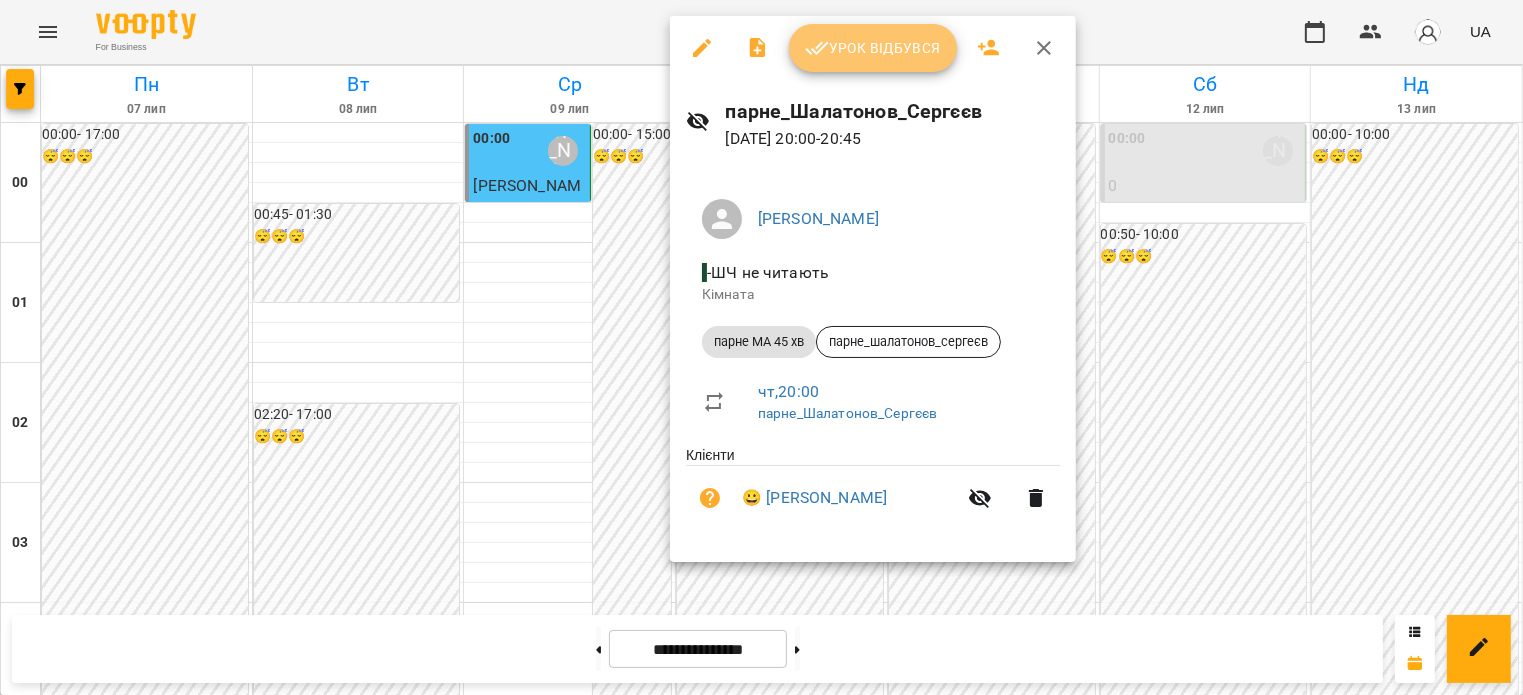 click on "Урок відбувся" at bounding box center (873, 48) 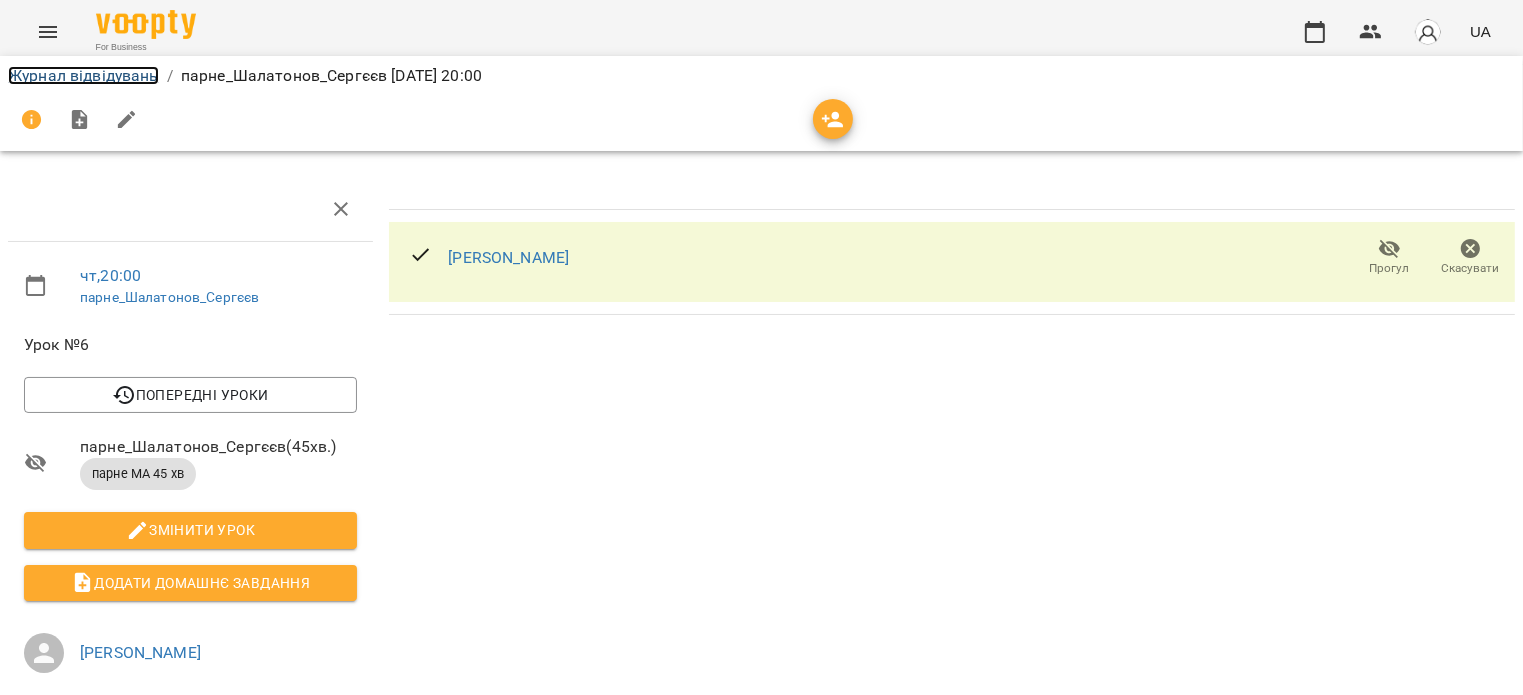 click on "Журнал відвідувань" at bounding box center [83, 75] 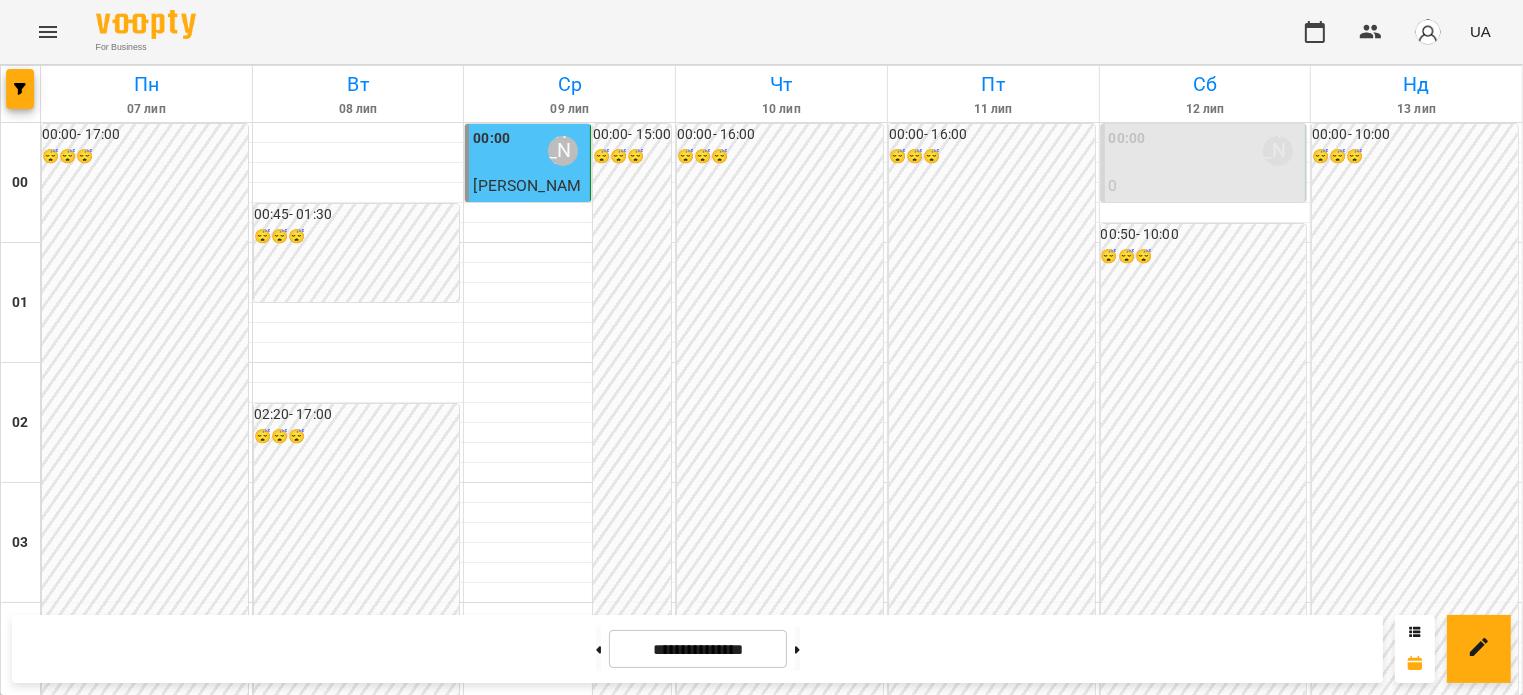 scroll, scrollTop: 2300, scrollLeft: 0, axis: vertical 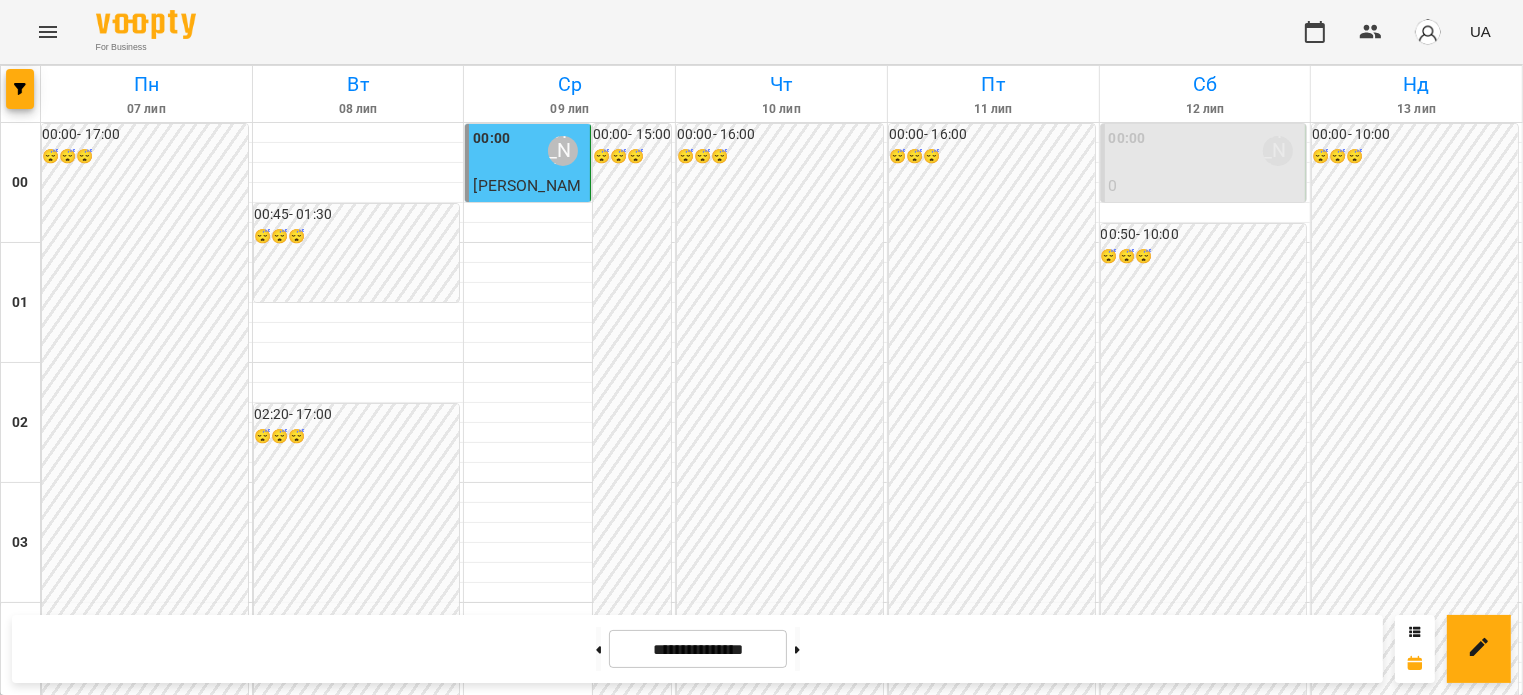 click on "21:00 [PERSON_NAME]" at bounding box center (781, 2671) 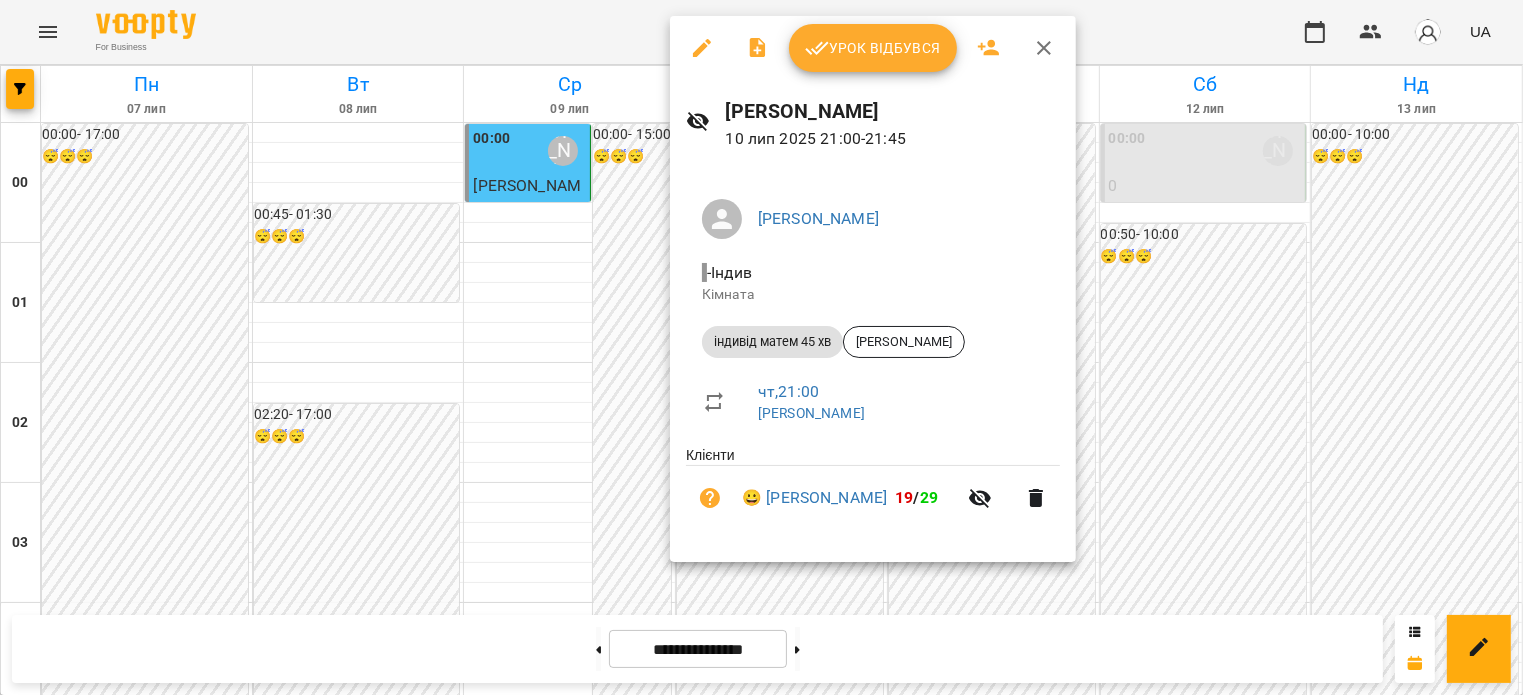 click 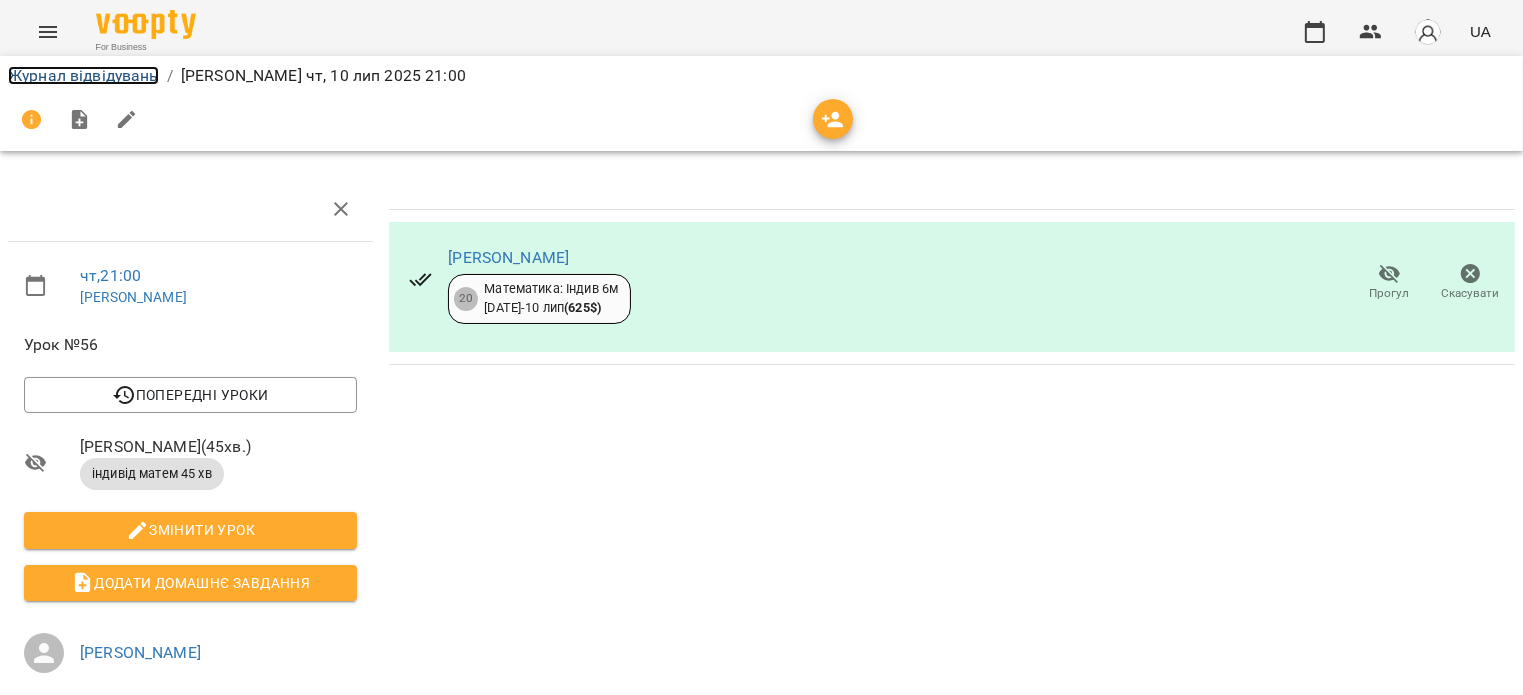 click on "Журнал відвідувань" at bounding box center [83, 75] 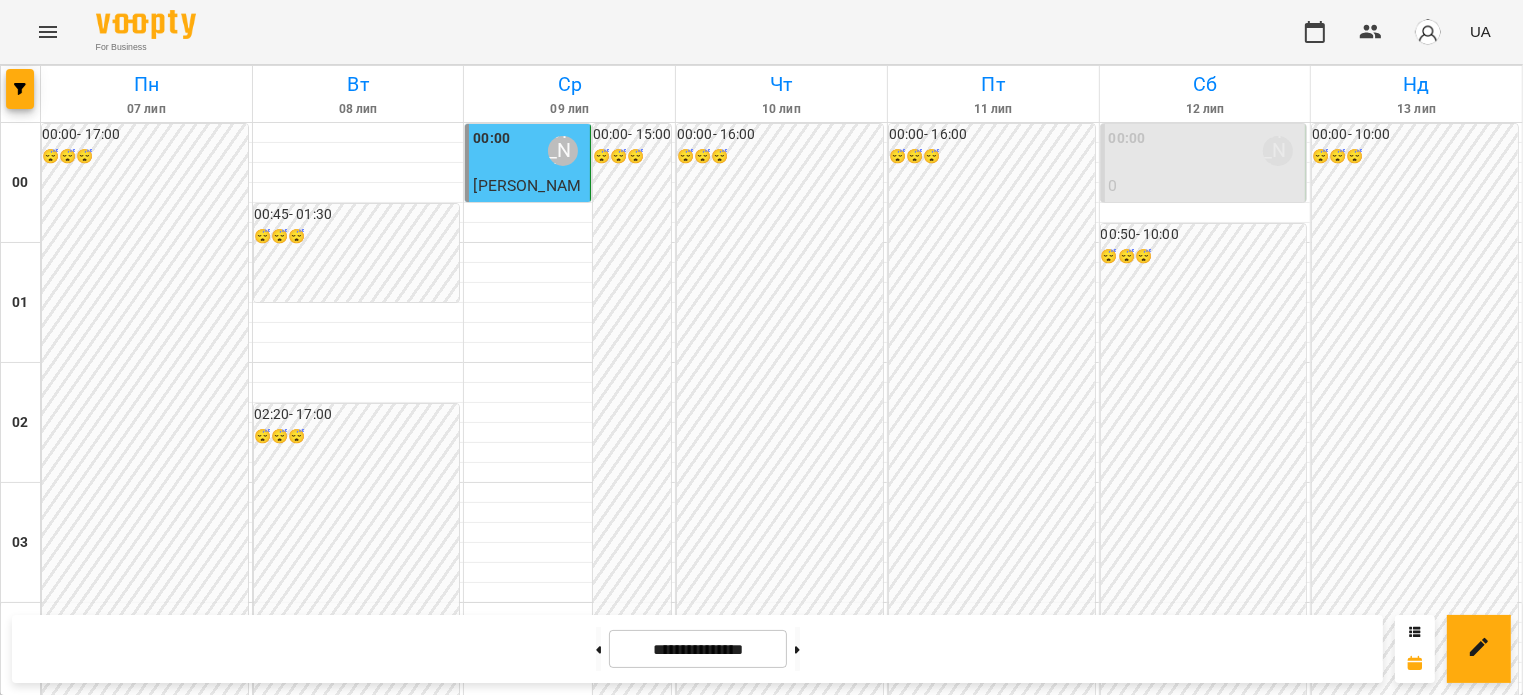 scroll, scrollTop: 2397, scrollLeft: 0, axis: vertical 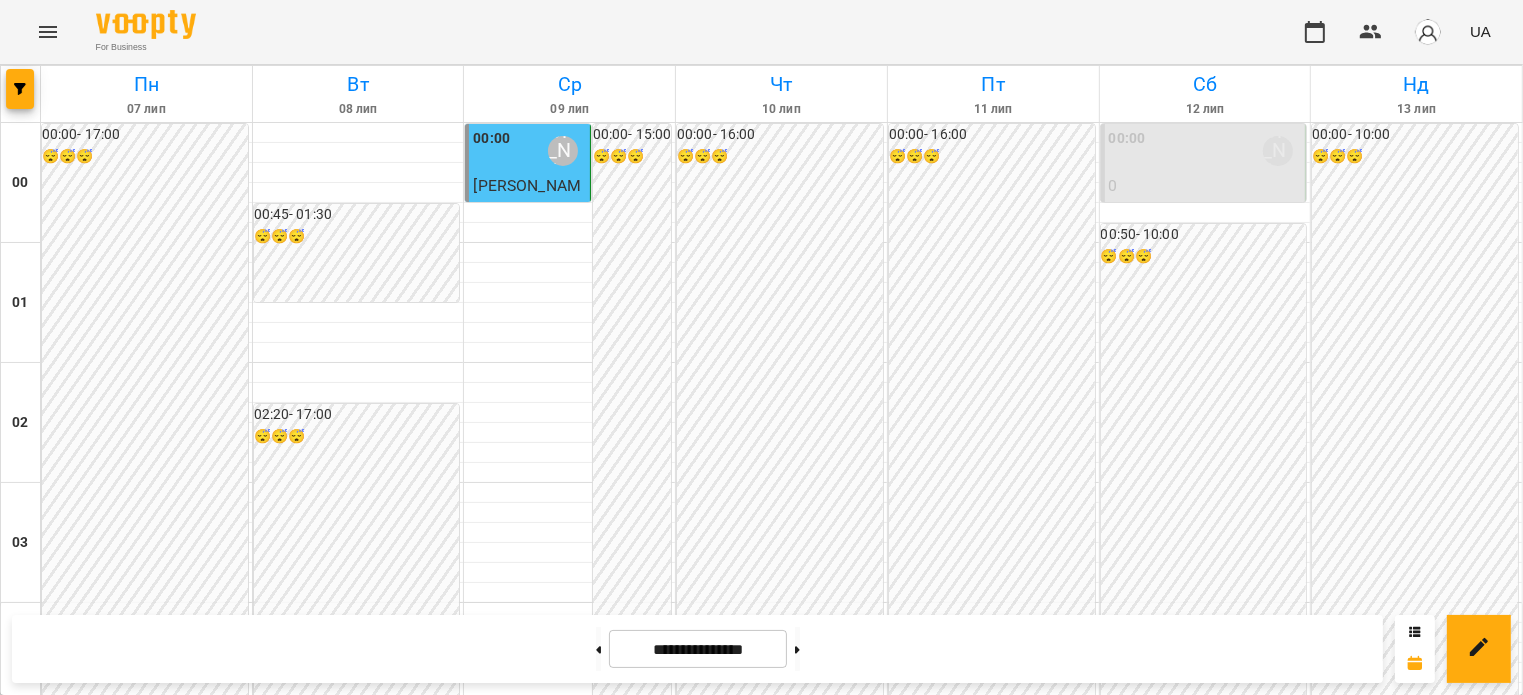 click on "22:00 [PERSON_NAME]" at bounding box center [781, 2791] 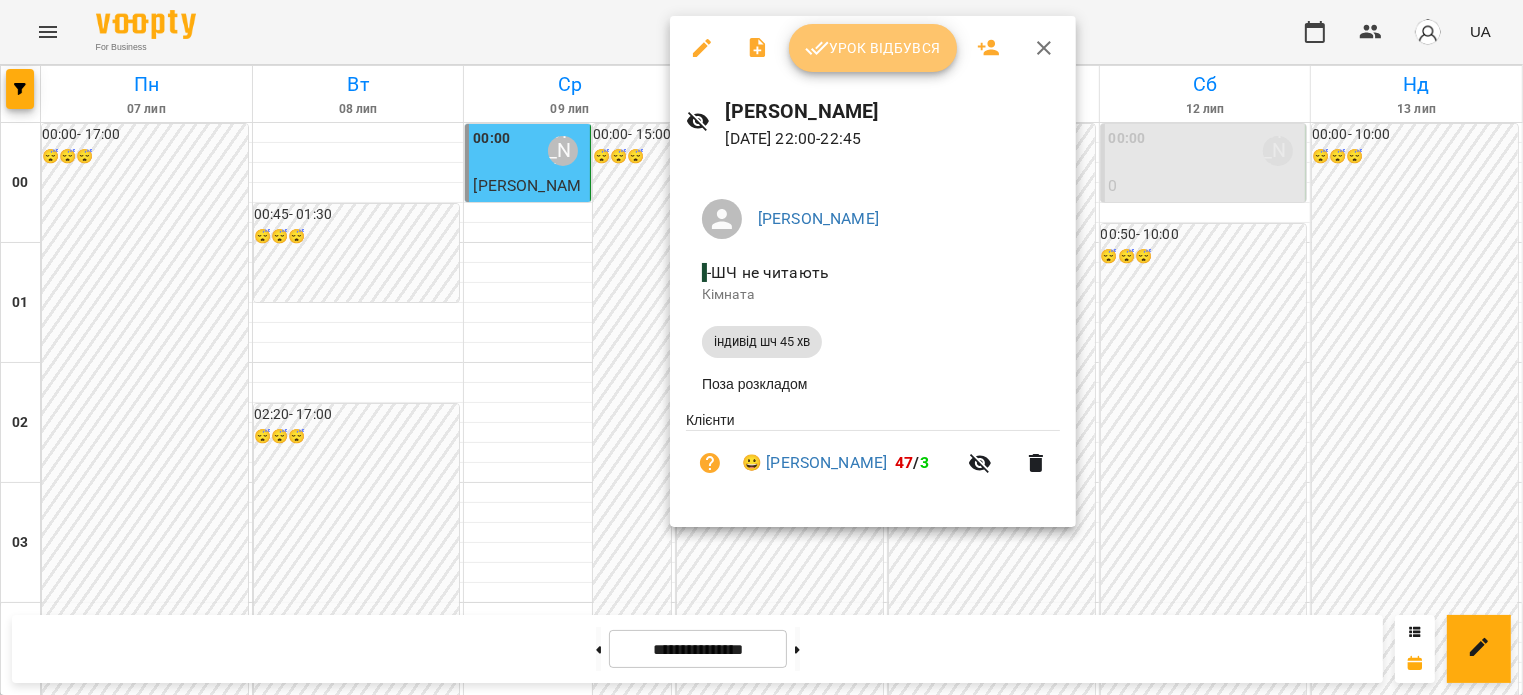 click on "Урок відбувся" at bounding box center (873, 48) 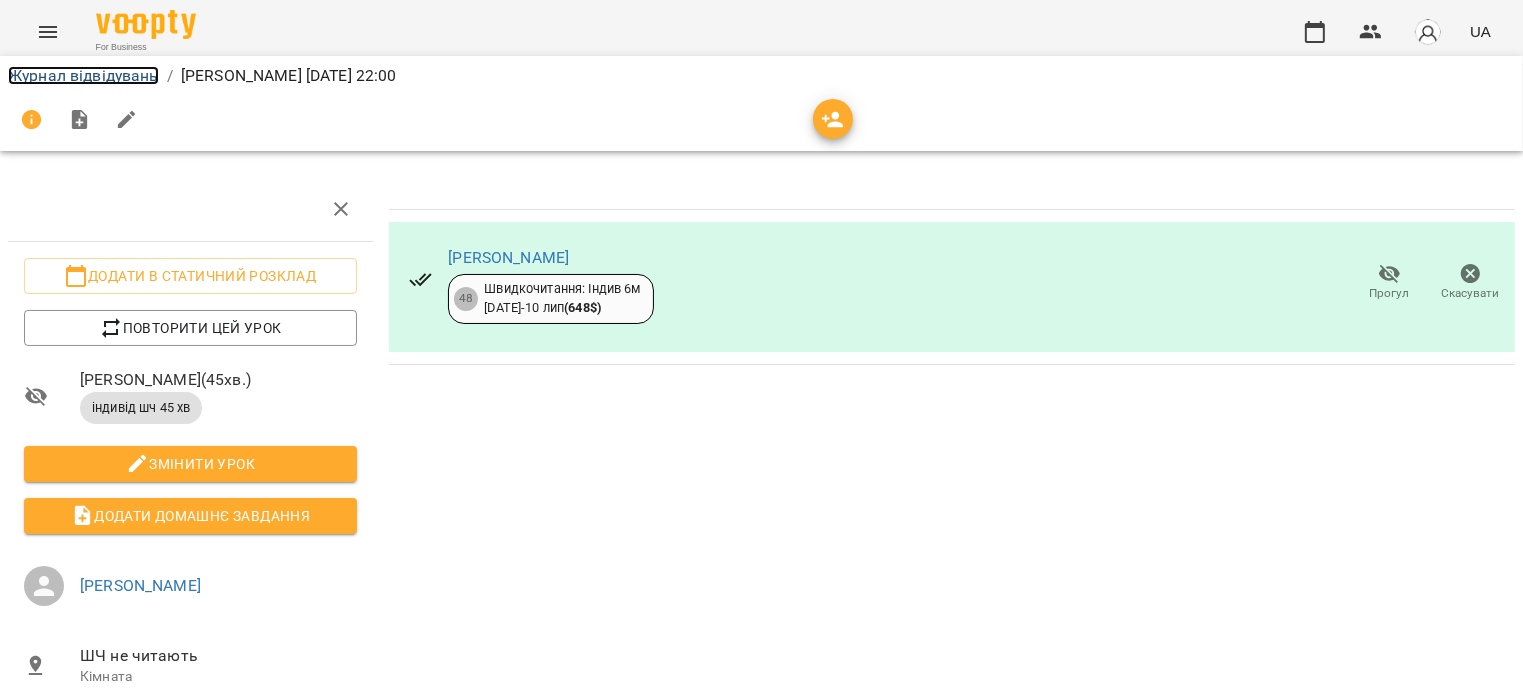 click on "Журнал відвідувань" at bounding box center [83, 75] 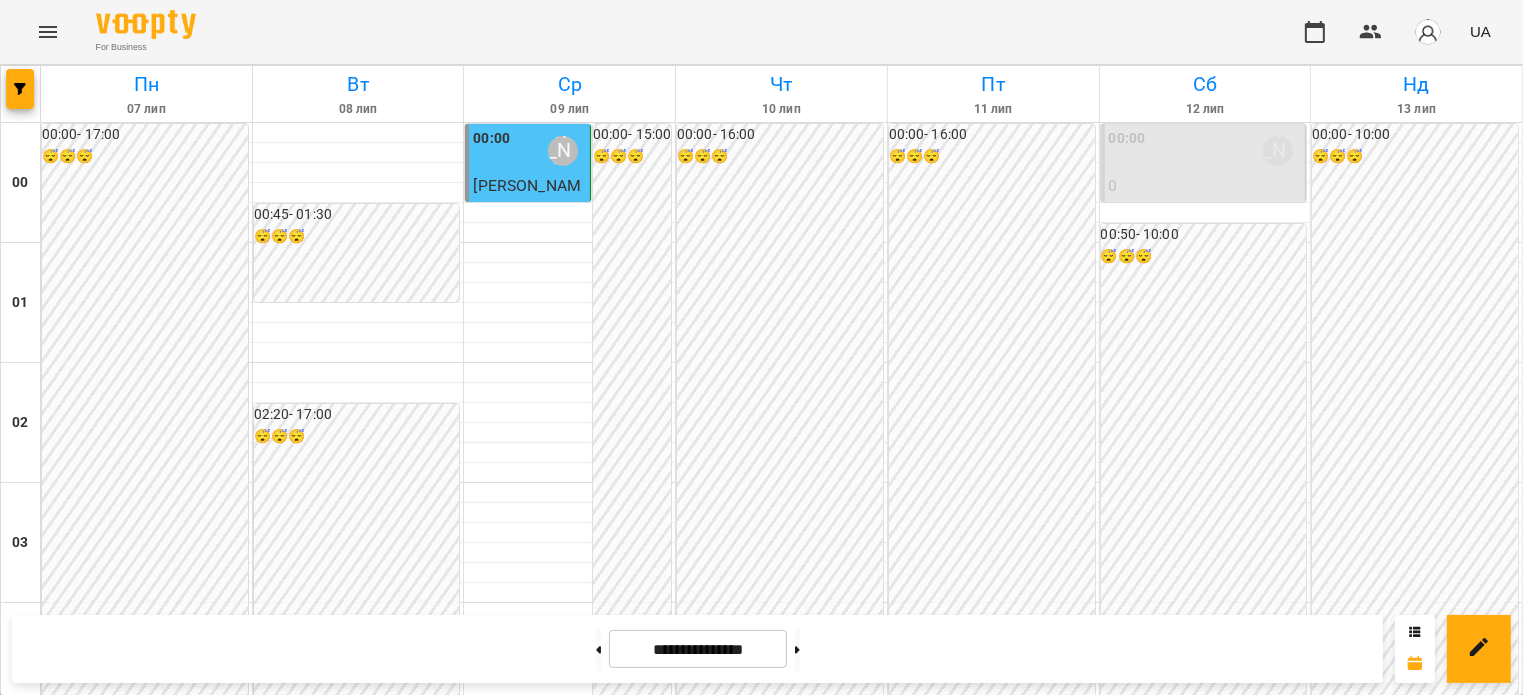 scroll, scrollTop: 2397, scrollLeft: 0, axis: vertical 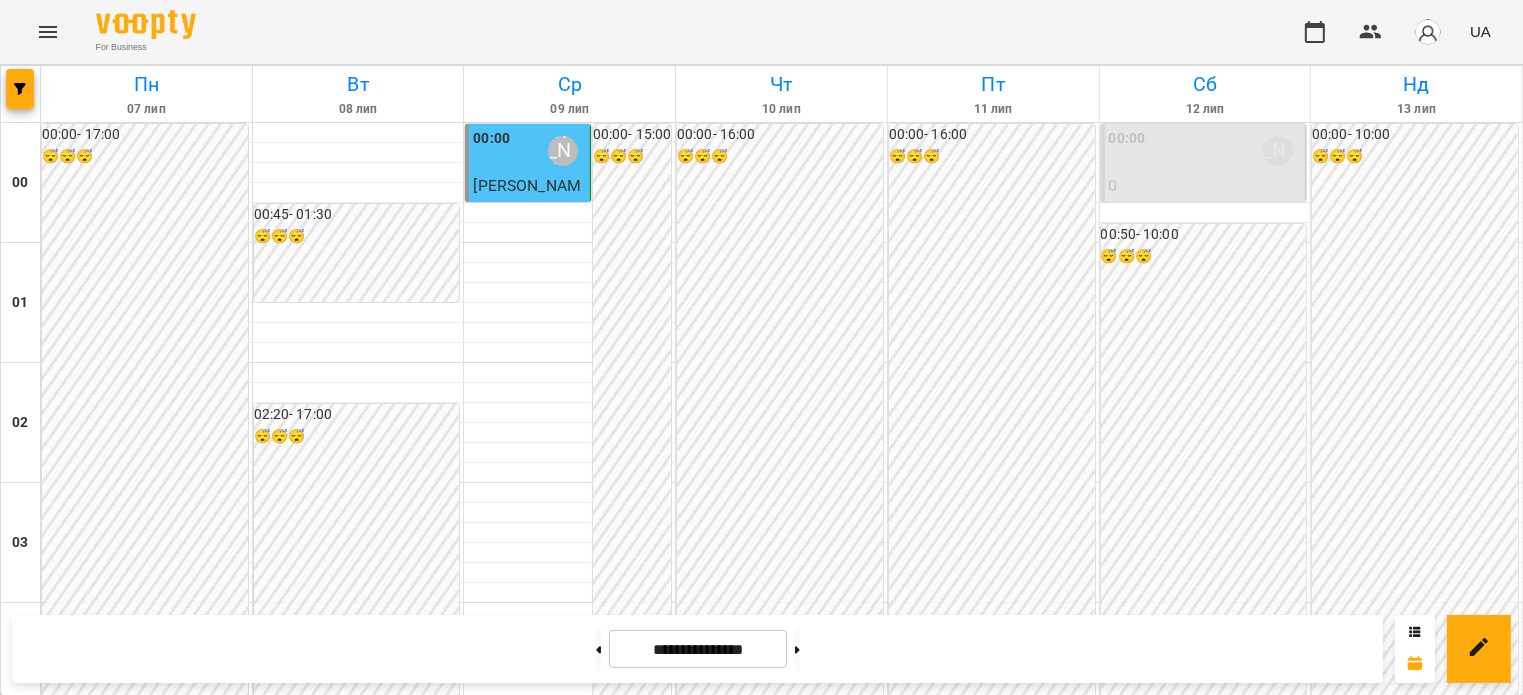 click on "23:00 [PERSON_NAME]" at bounding box center (781, 2911) 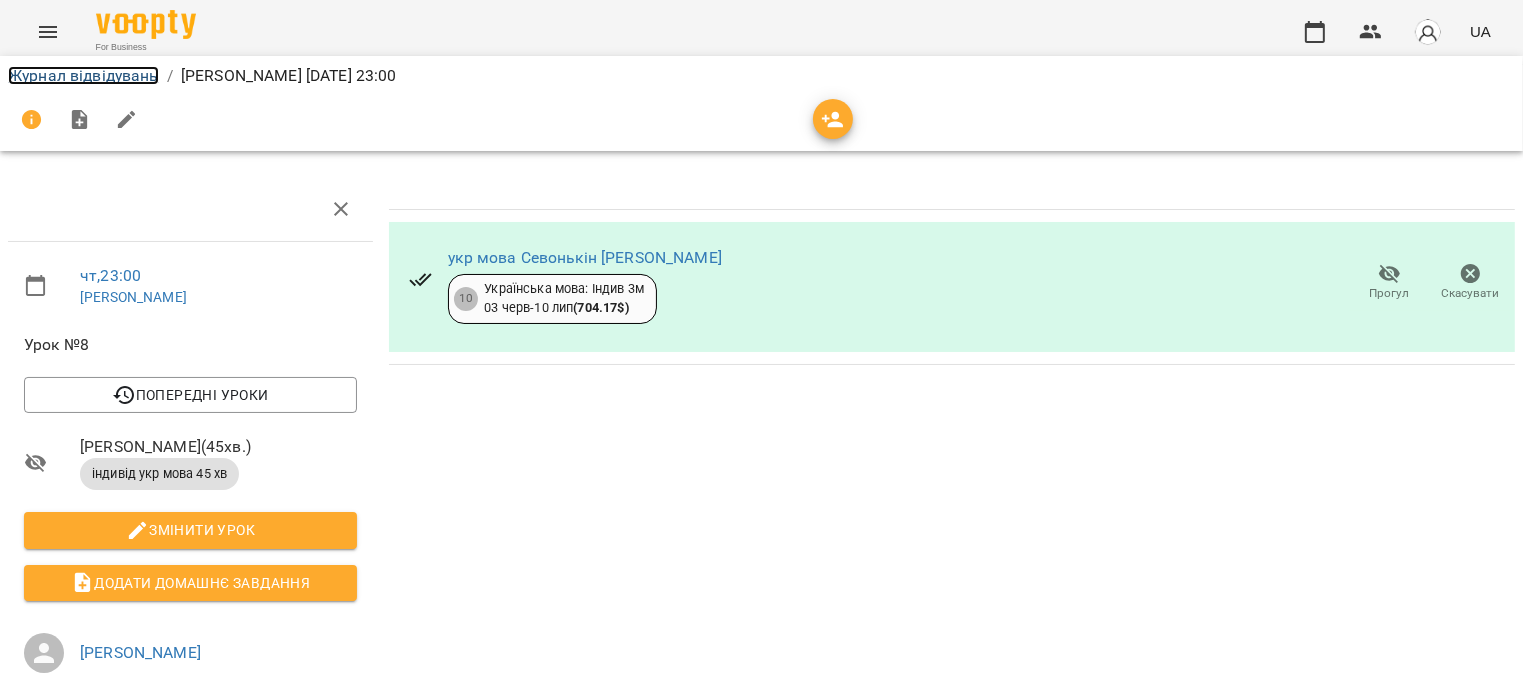 click on "Журнал відвідувань" at bounding box center (83, 75) 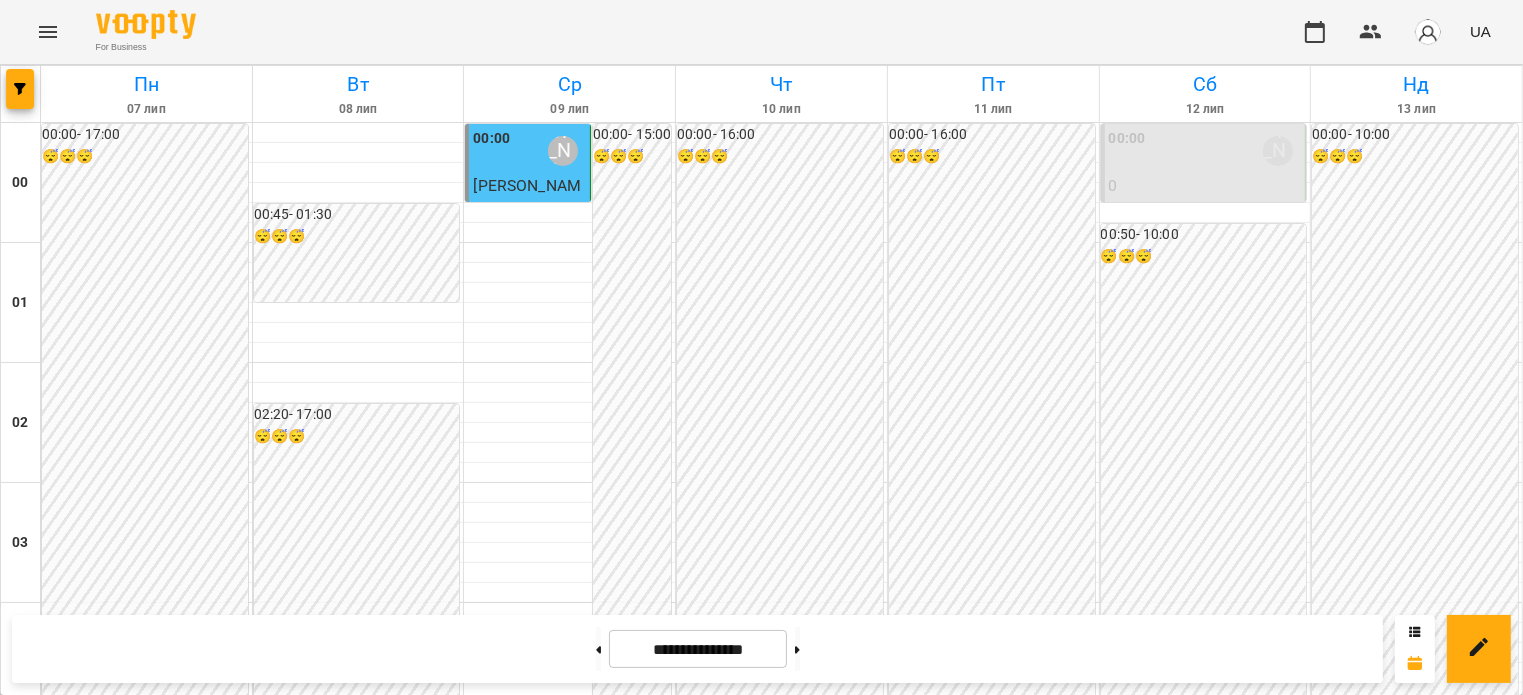 scroll, scrollTop: 1497, scrollLeft: 0, axis: vertical 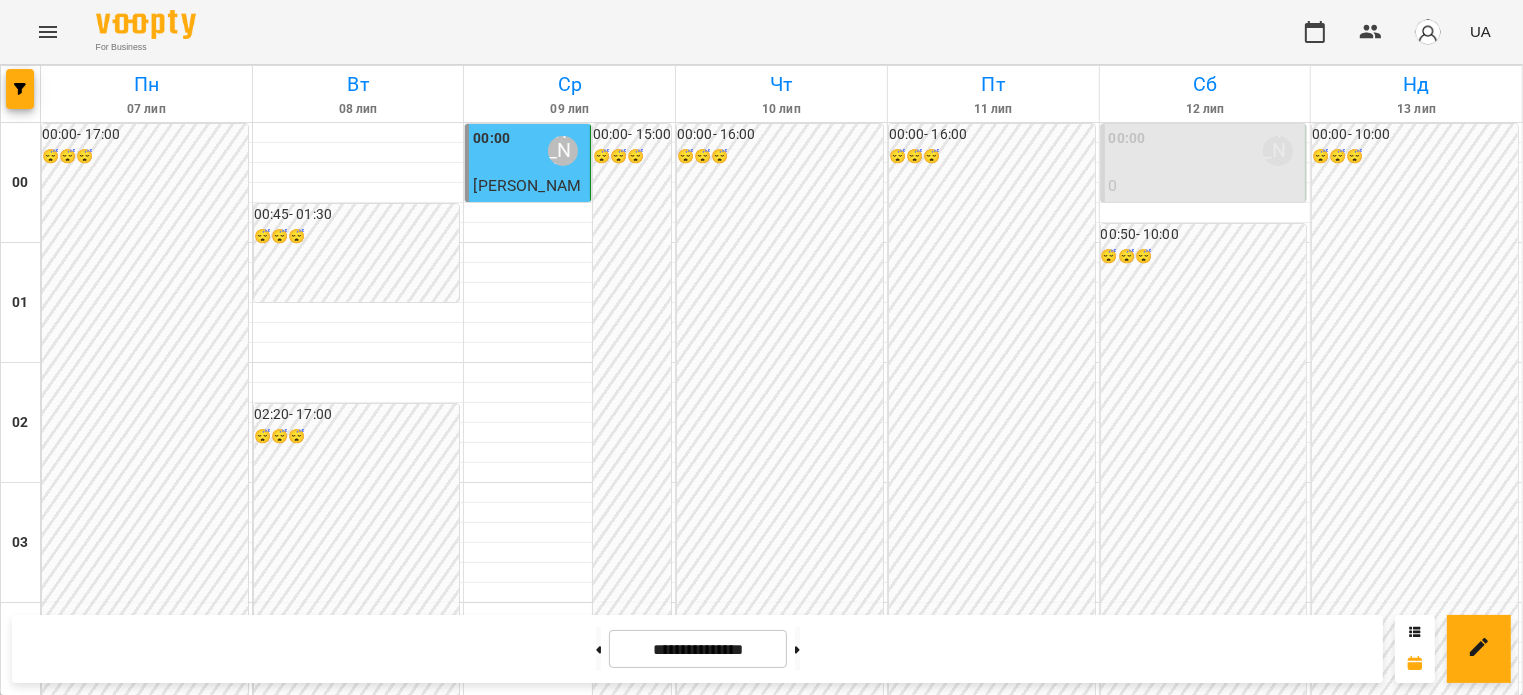 click 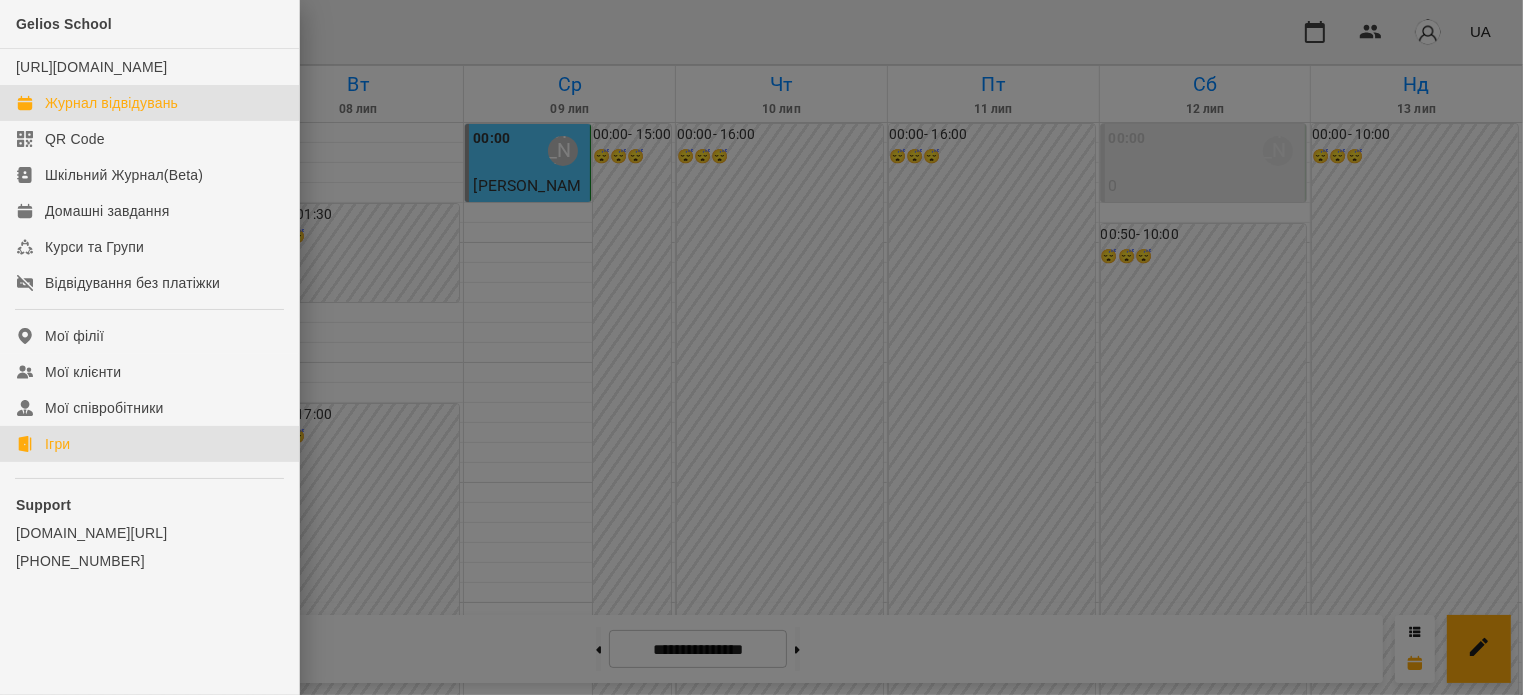 click on "Ігри" at bounding box center (57, 444) 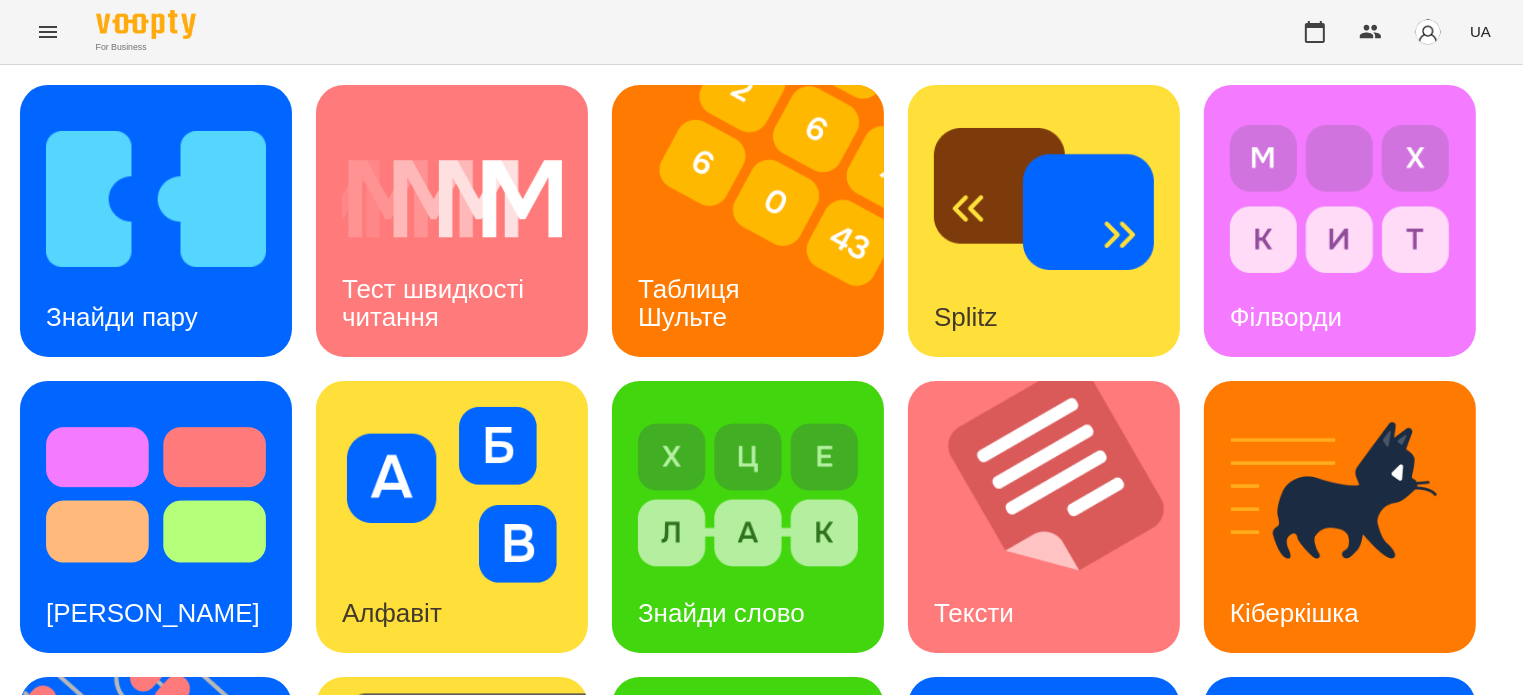 scroll, scrollTop: 569, scrollLeft: 0, axis: vertical 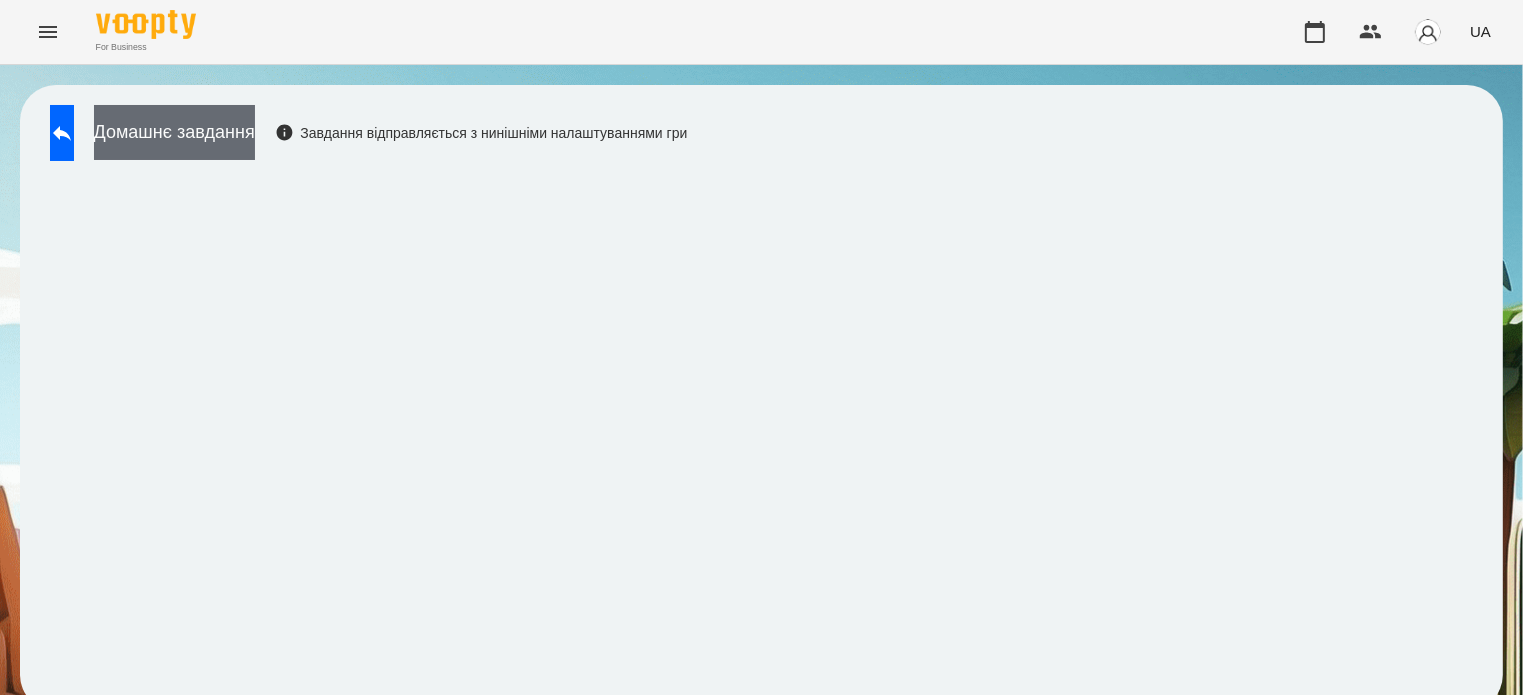 click on "Домашнє завдання" at bounding box center [174, 132] 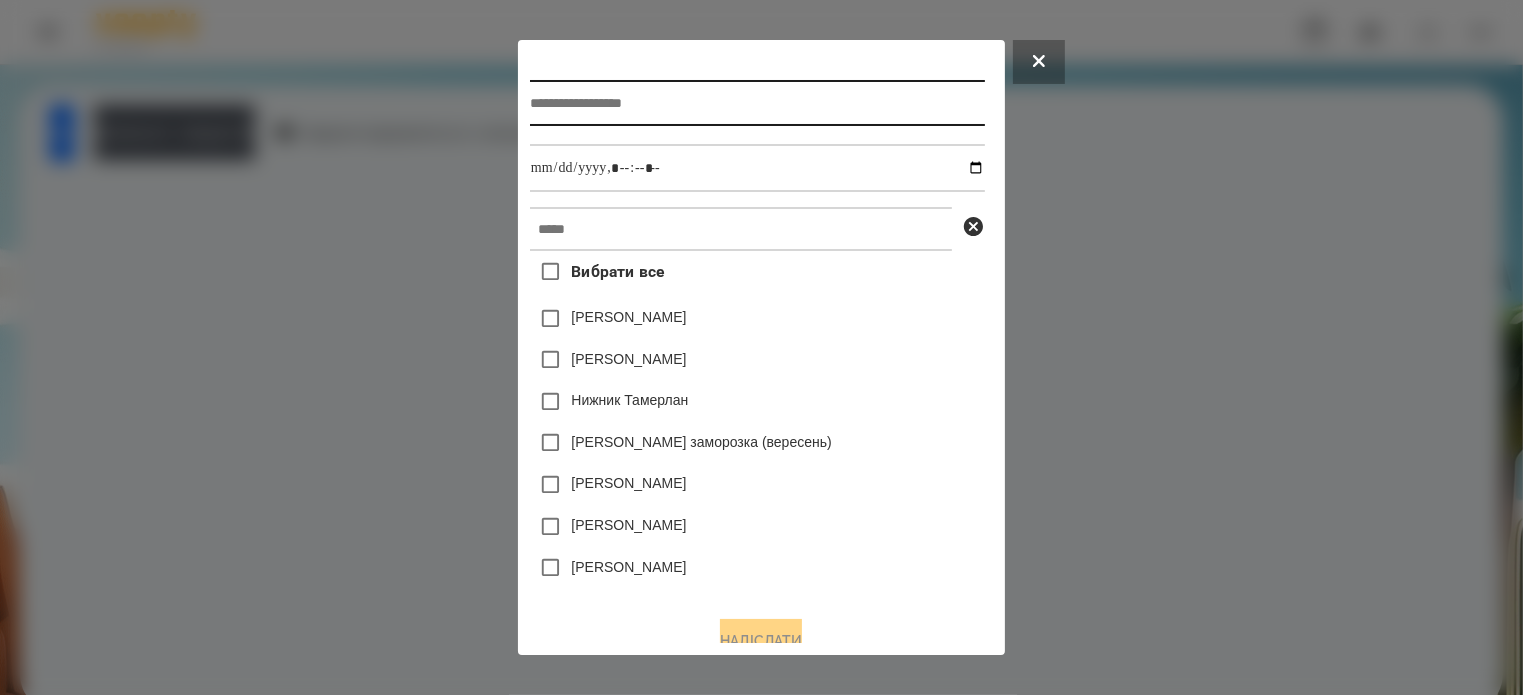 click at bounding box center [757, 103] 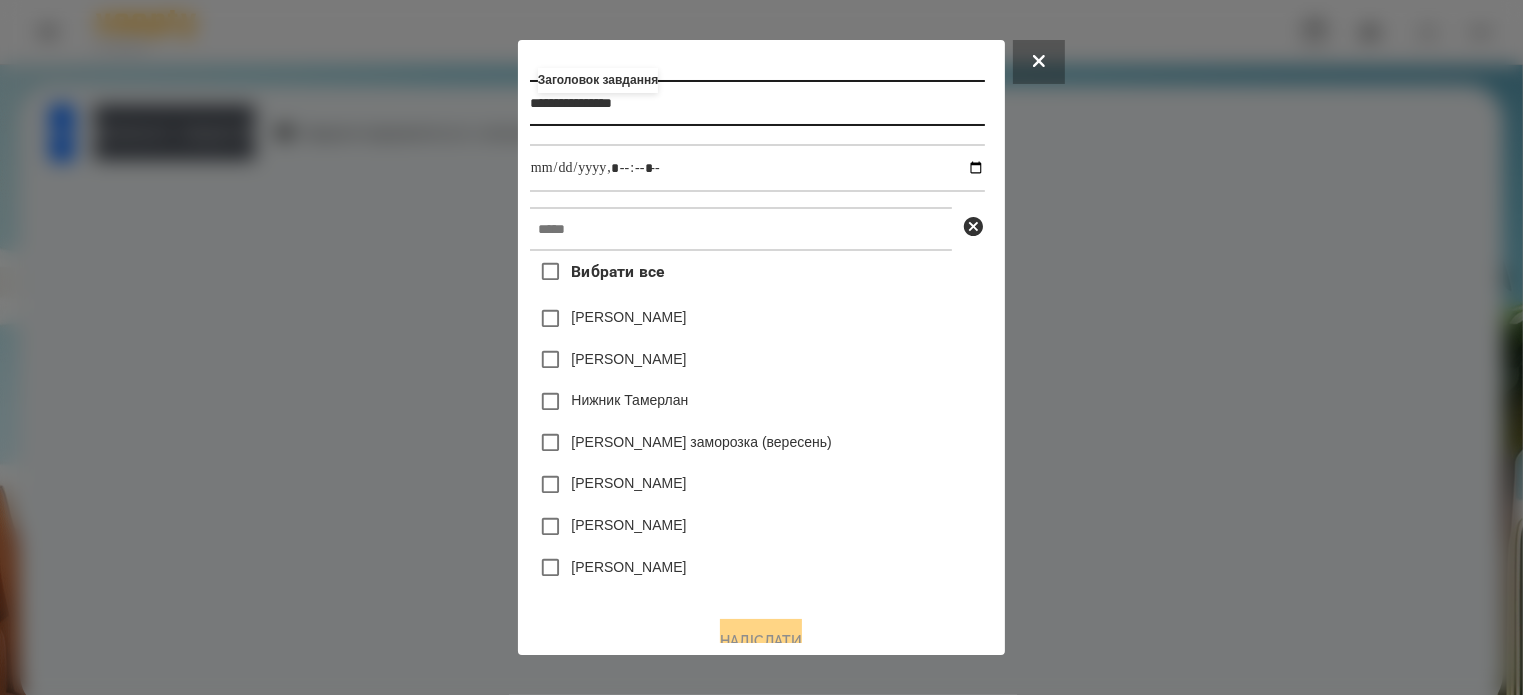 type on "**********" 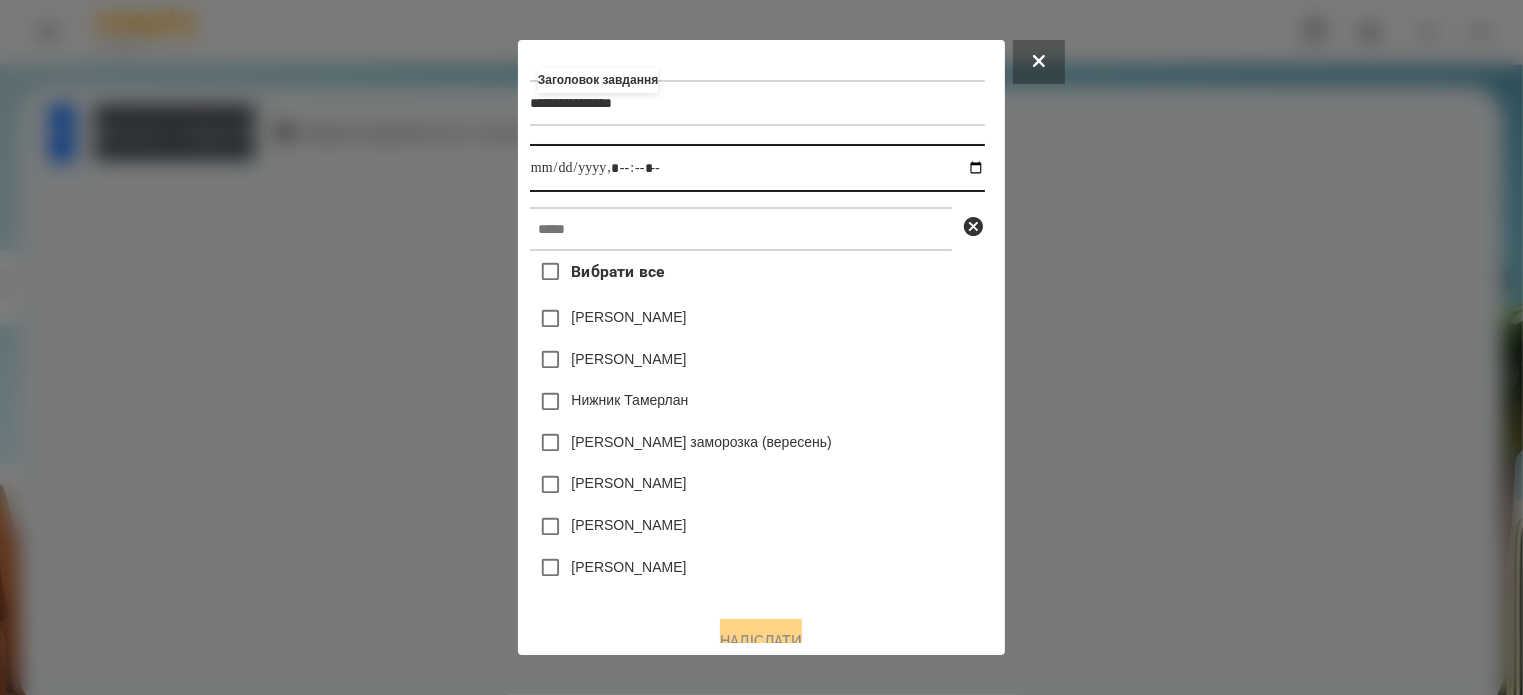 click at bounding box center (757, 168) 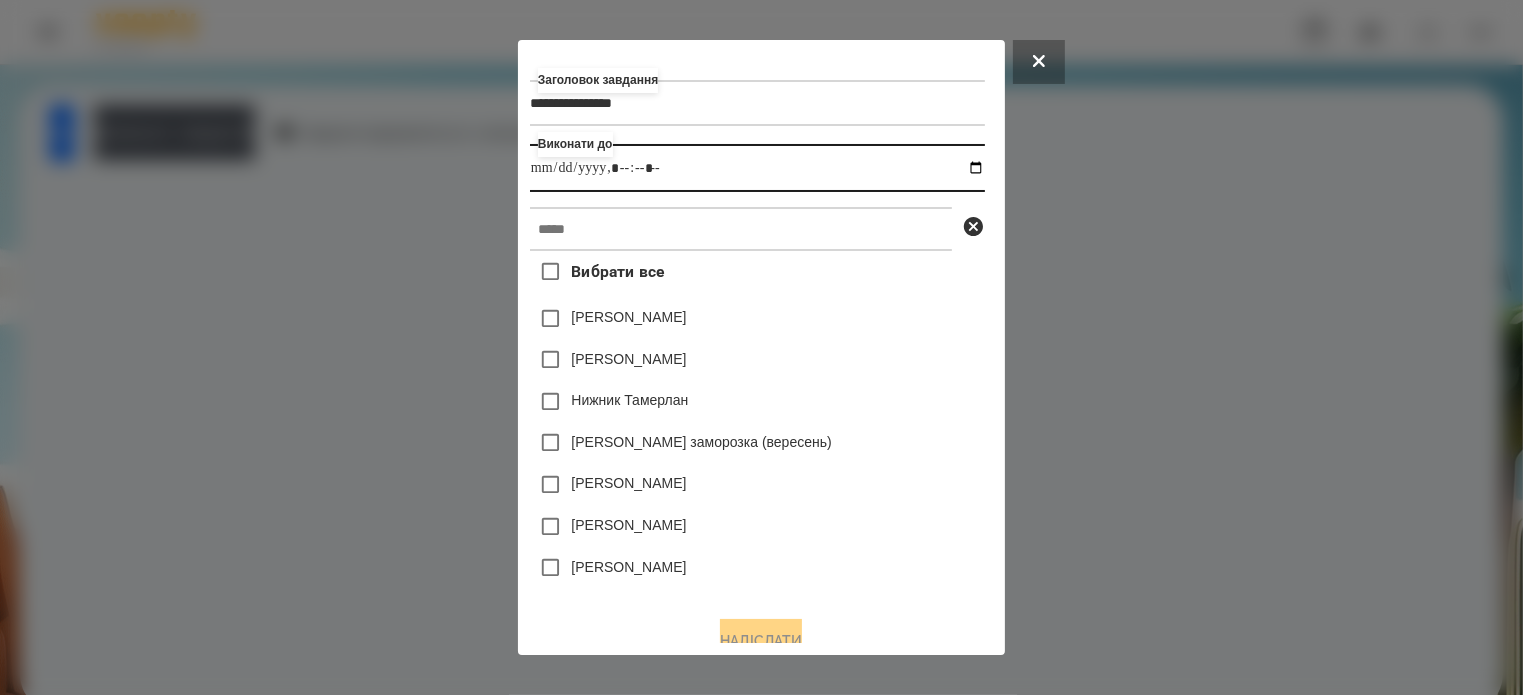 click at bounding box center [757, 168] 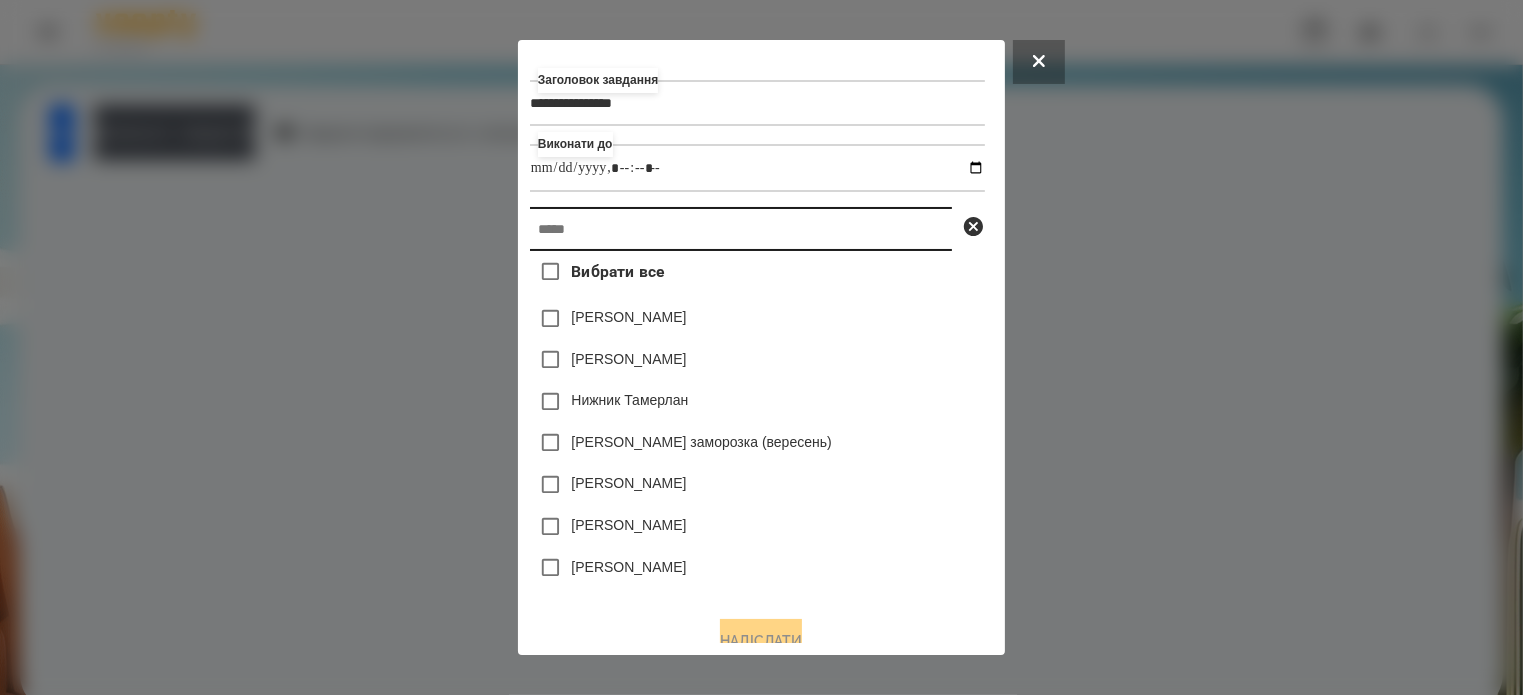 click at bounding box center [741, 229] 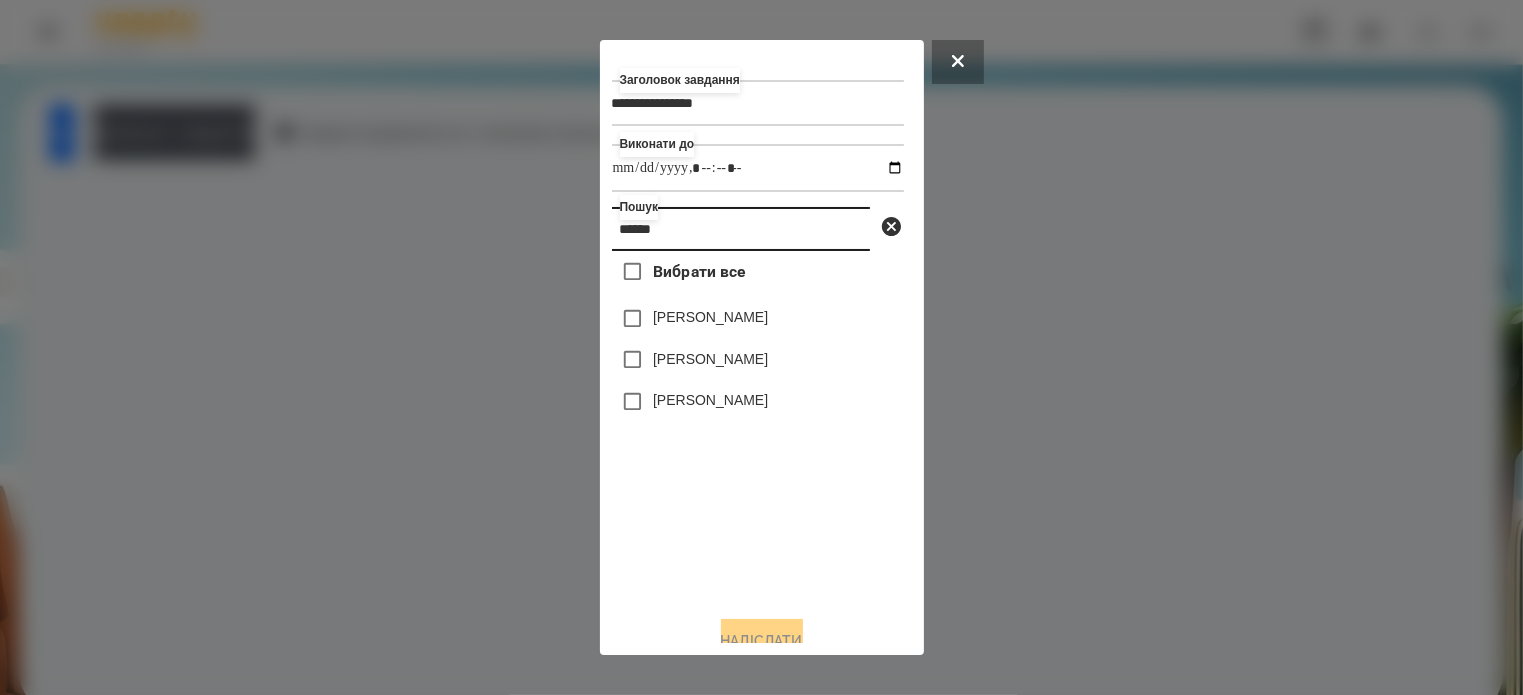 type on "******" 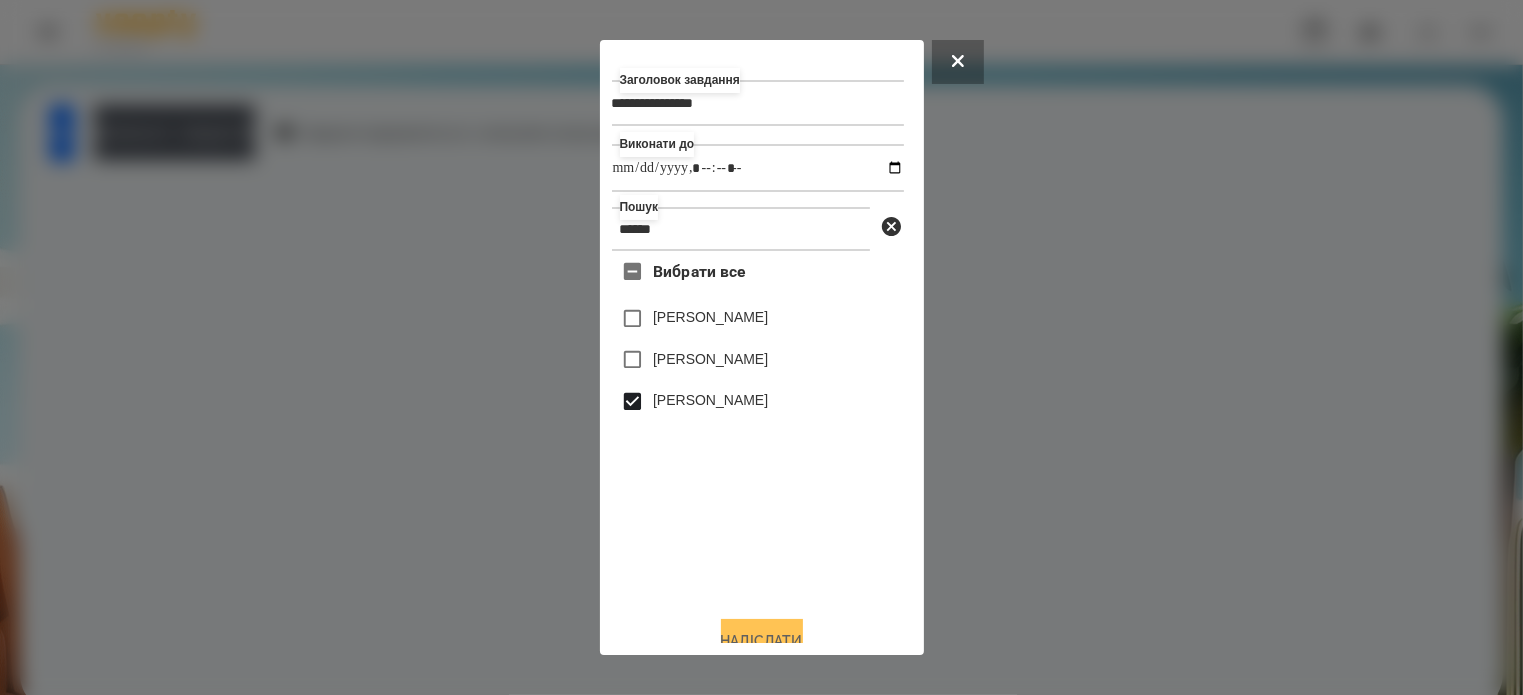 click on "Надіслати" at bounding box center [762, 641] 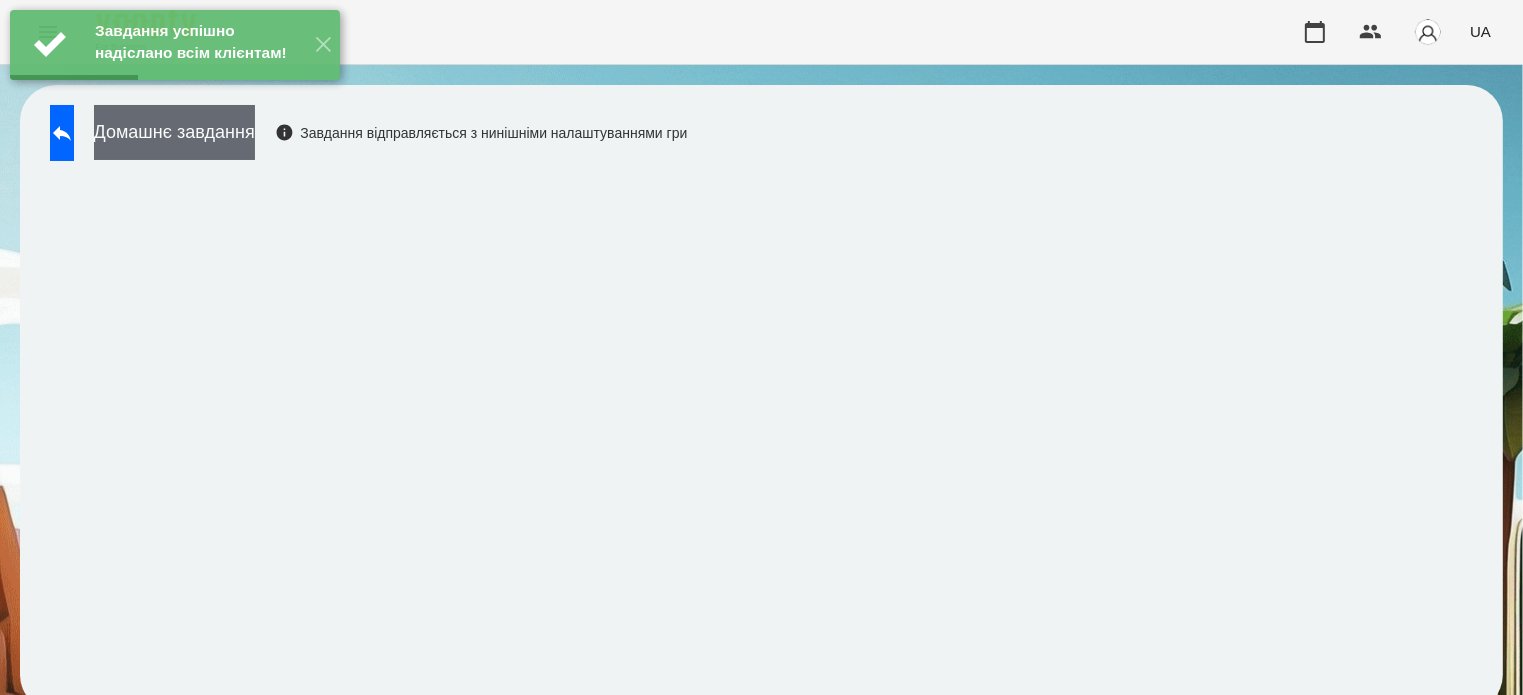 click on "Домашнє завдання" at bounding box center (174, 132) 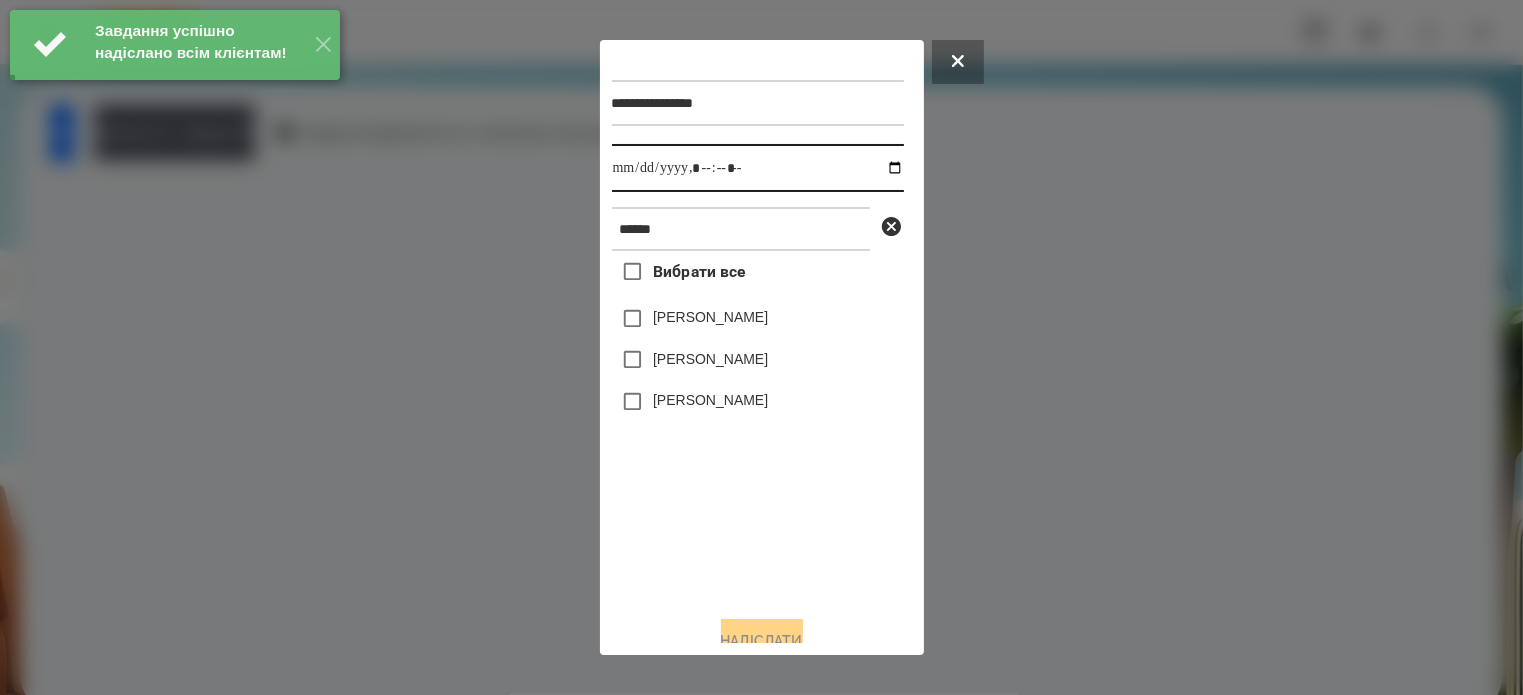 click at bounding box center [758, 168] 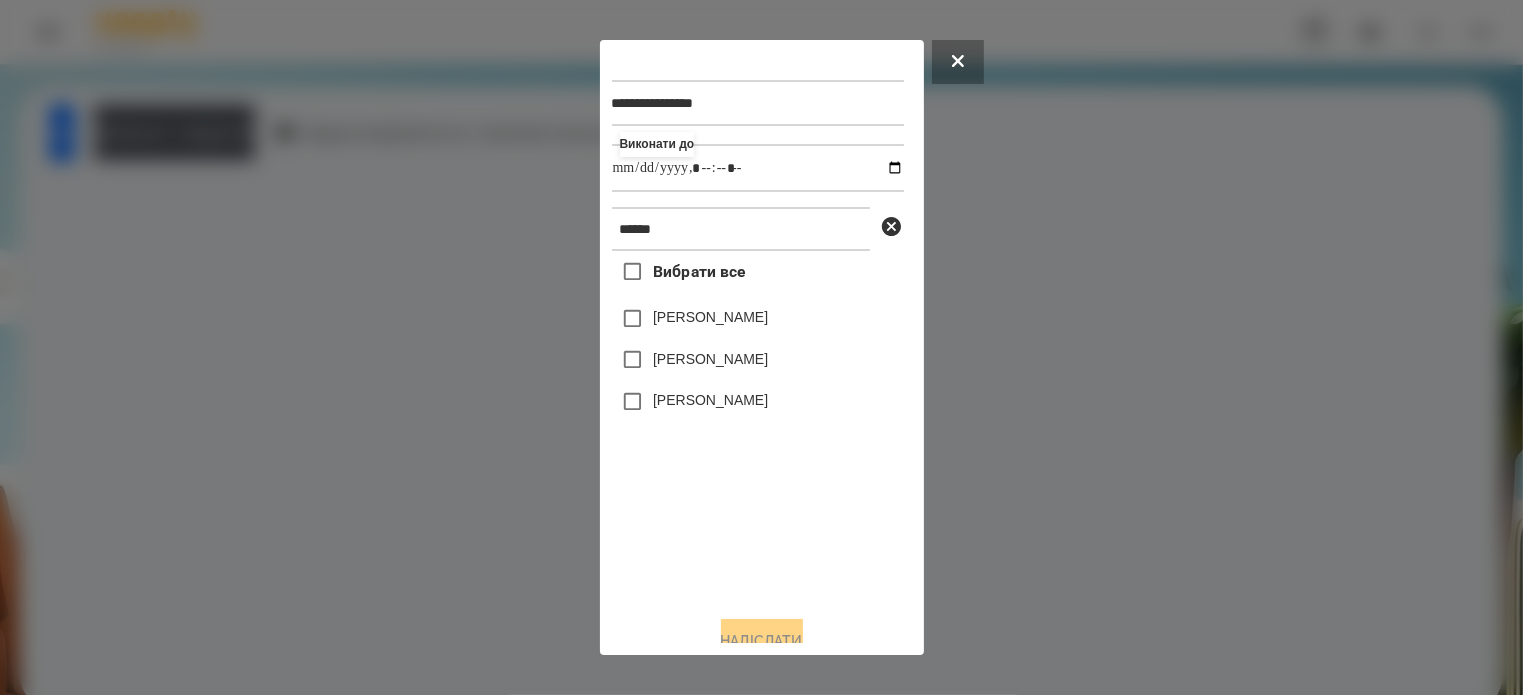 type on "**********" 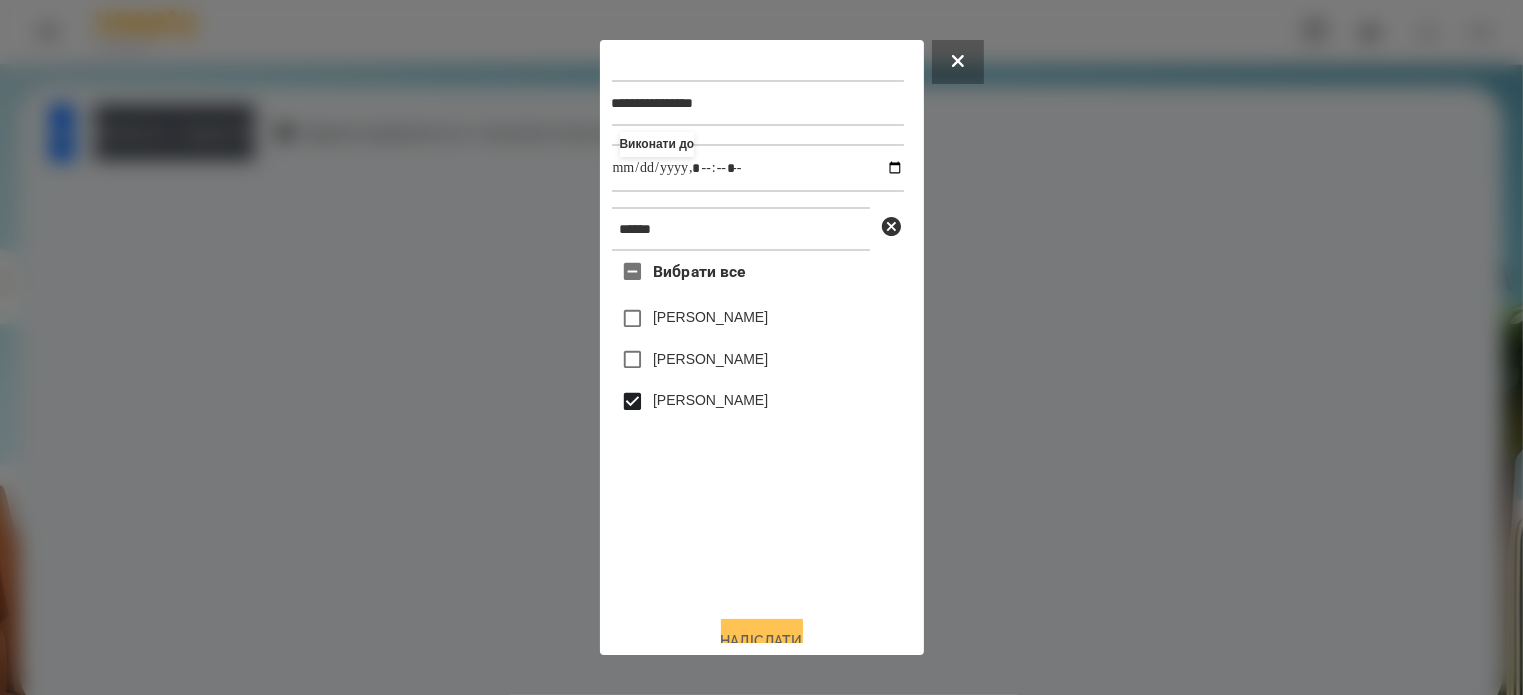click on "Надіслати" at bounding box center [762, 641] 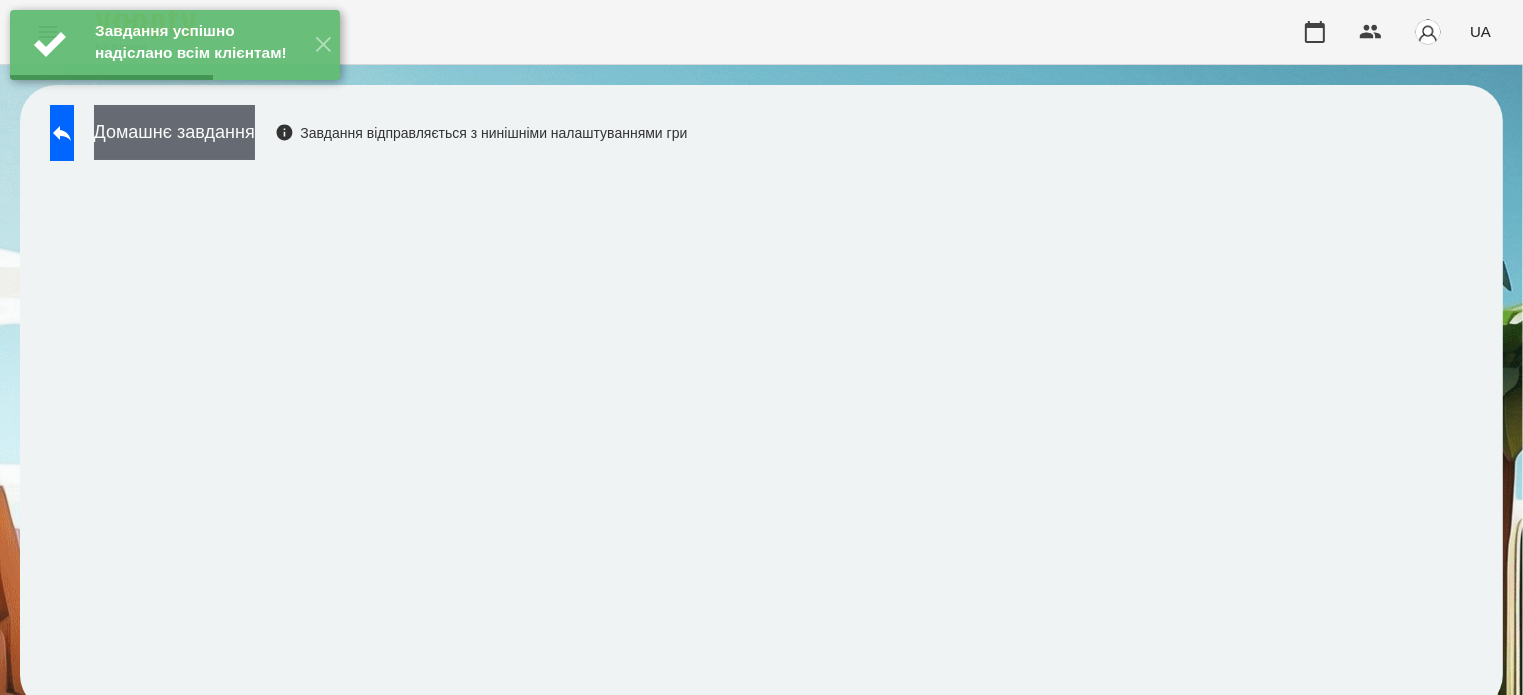 click on "Домашнє завдання" at bounding box center (174, 132) 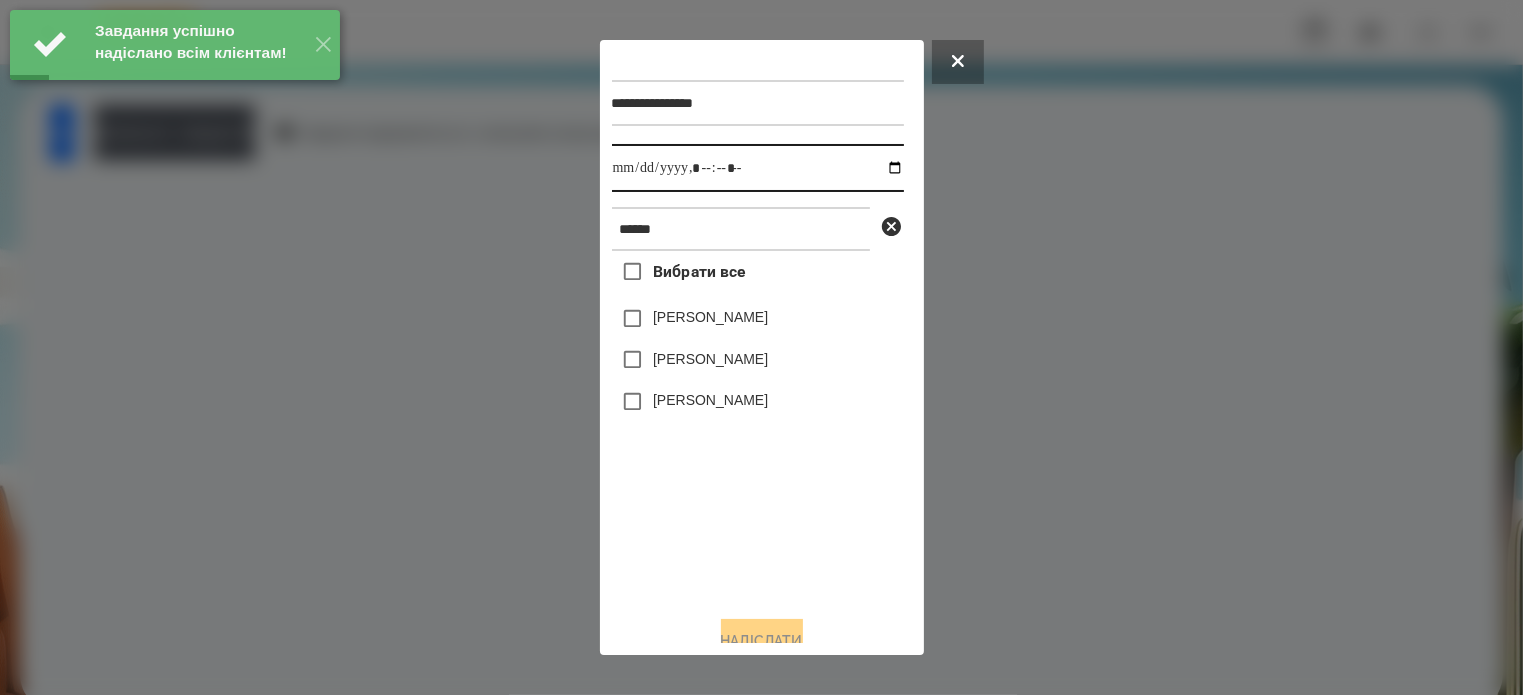 click at bounding box center [758, 168] 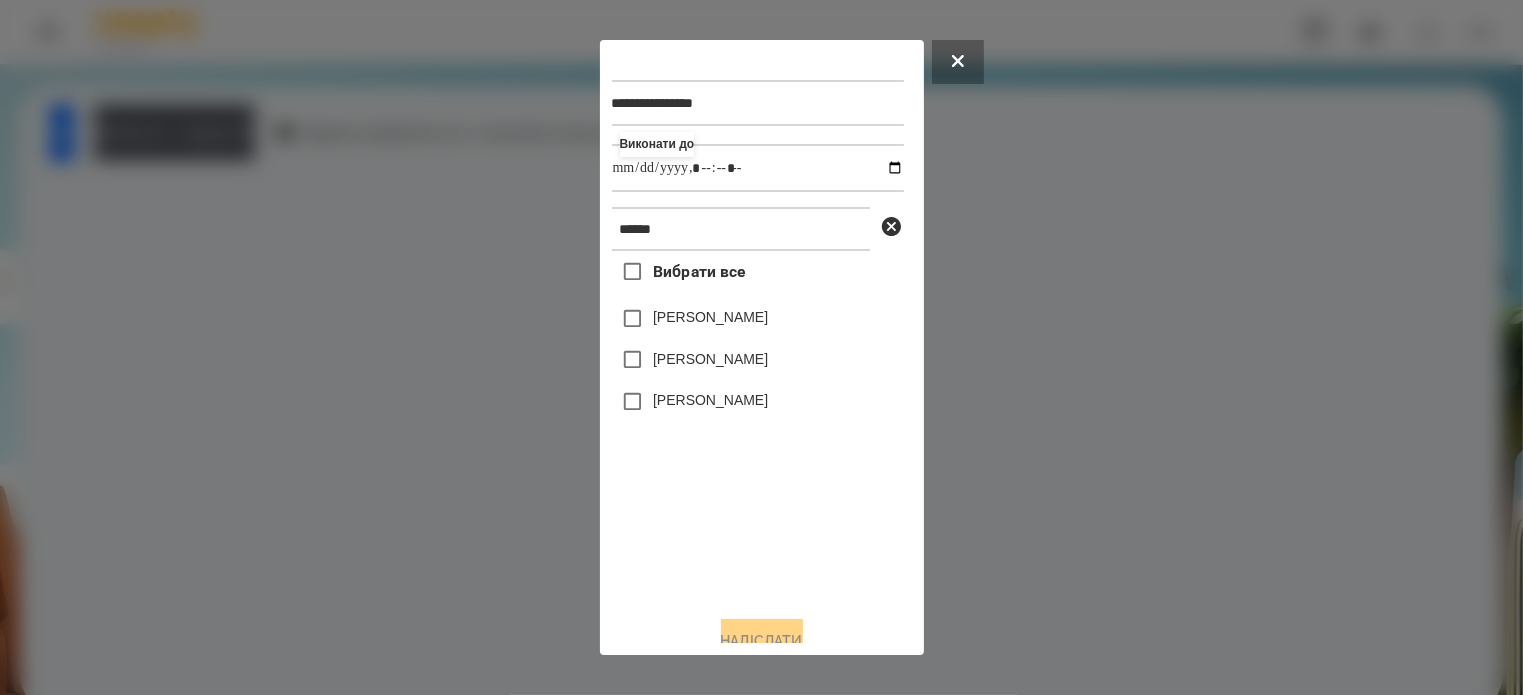 type on "**********" 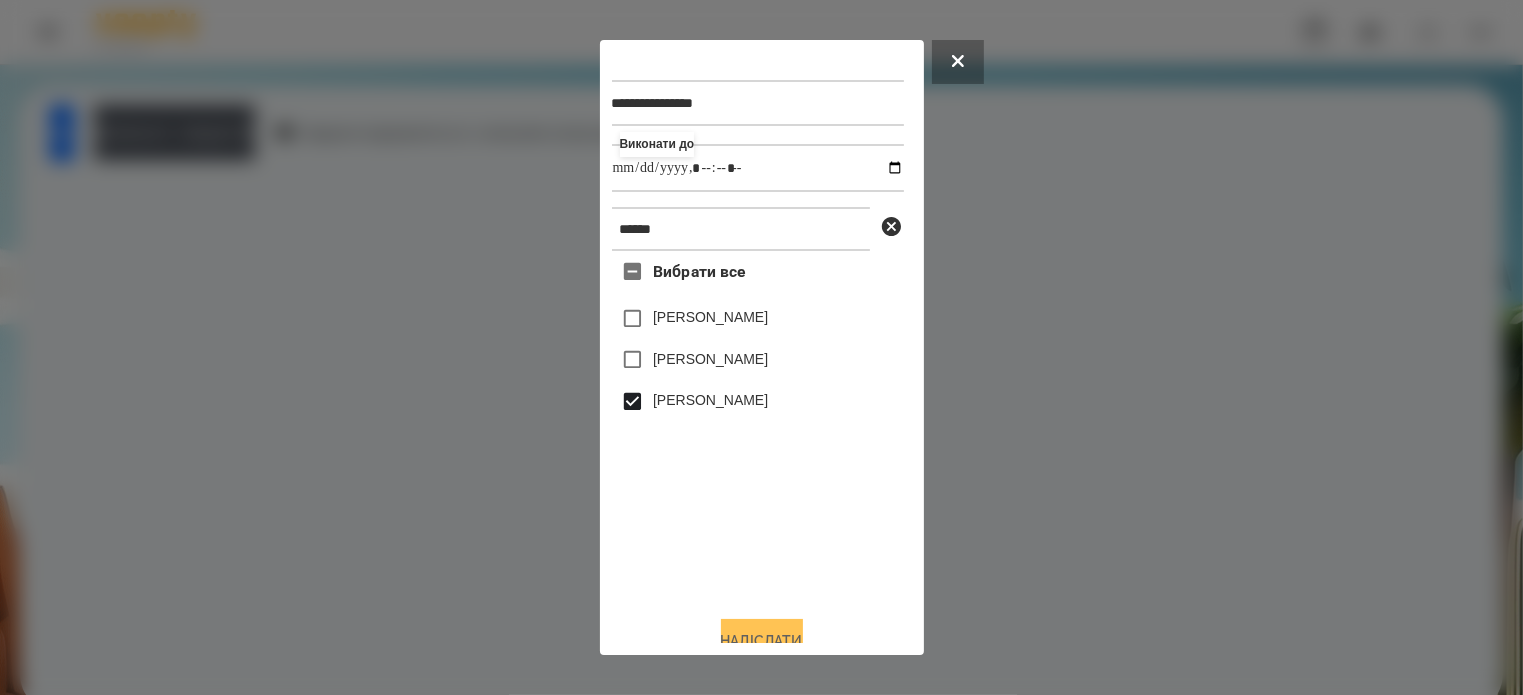 click on "Надіслати" at bounding box center [762, 641] 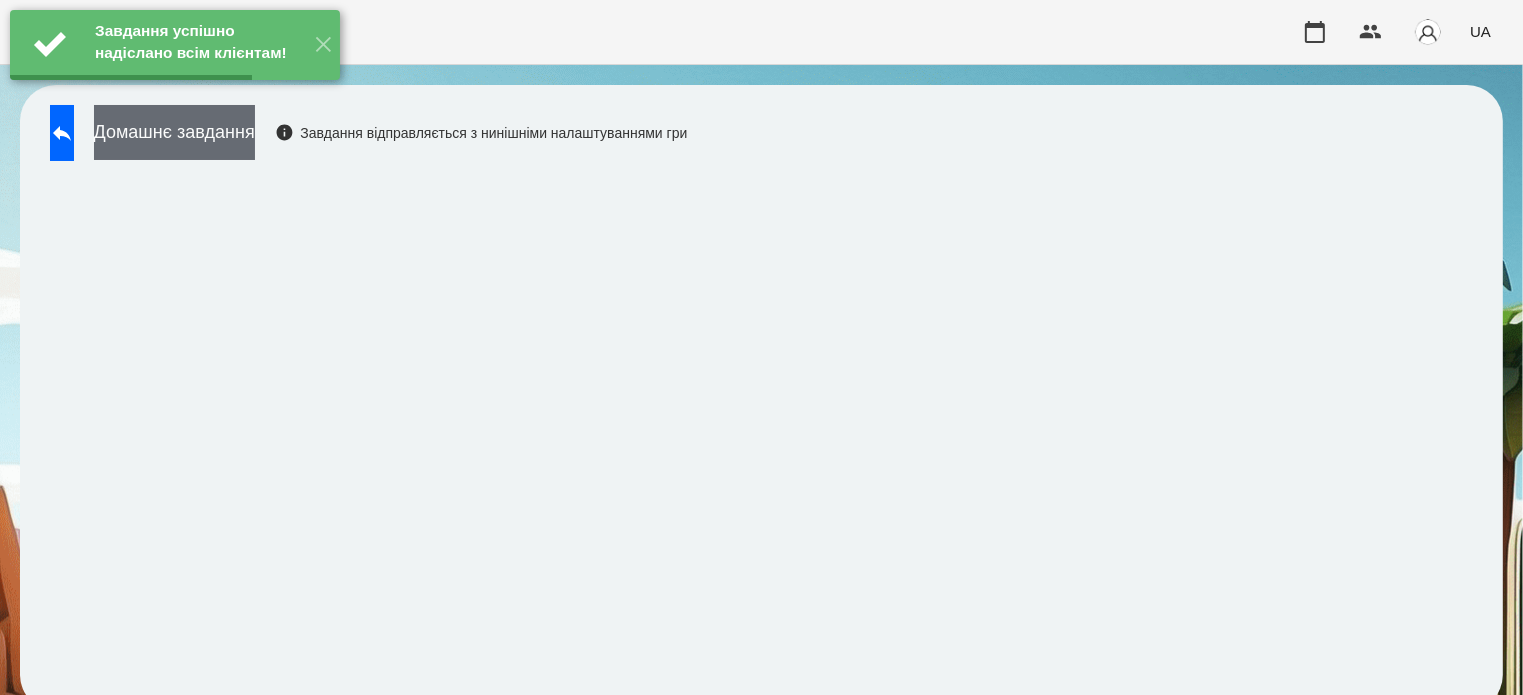 click on "Домашнє завдання" at bounding box center [174, 132] 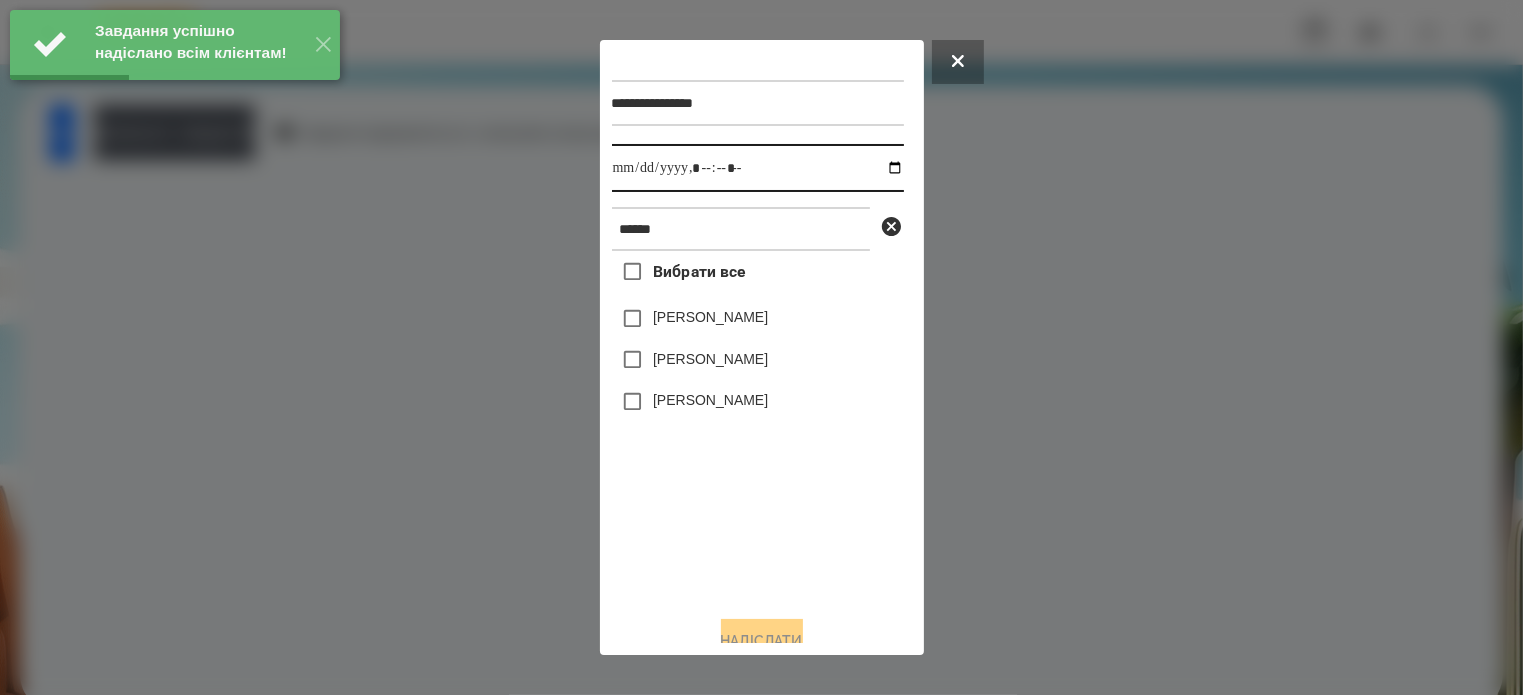 click at bounding box center (758, 168) 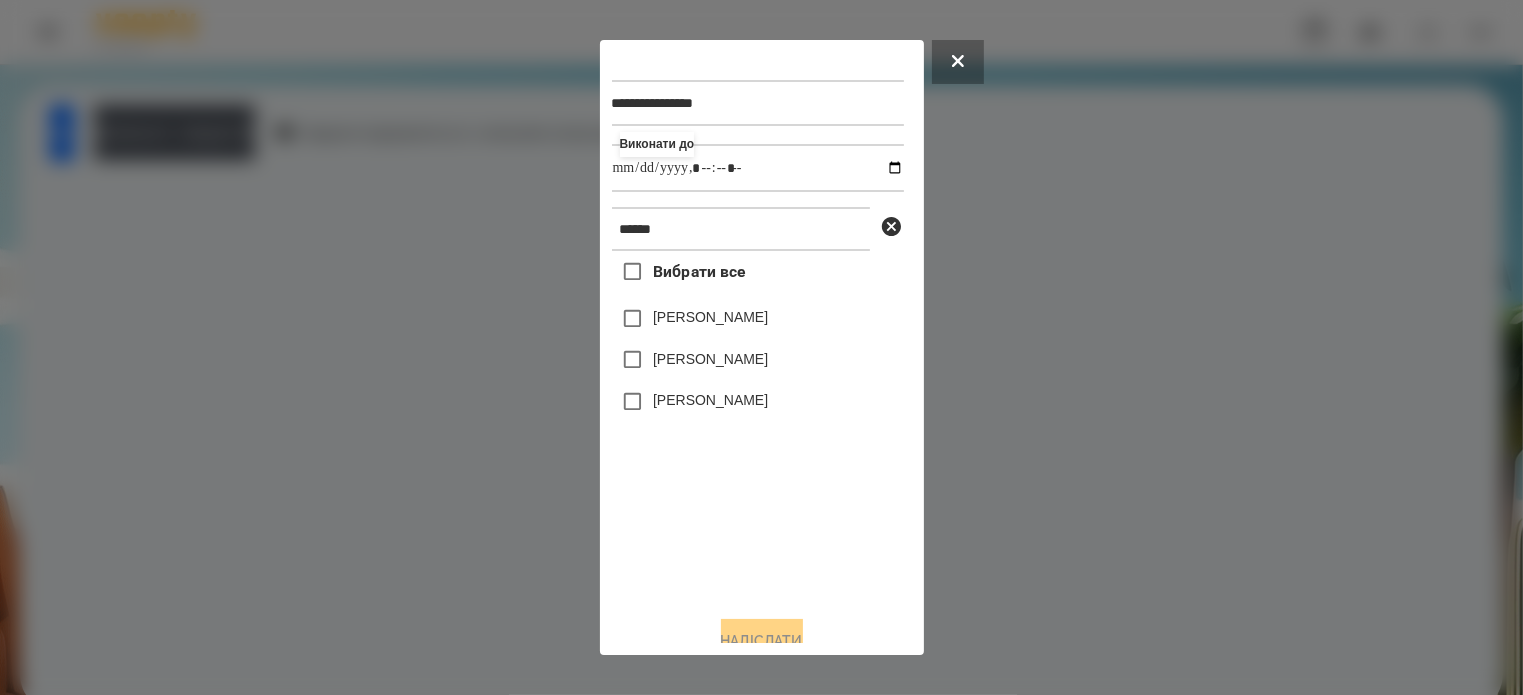 type on "**********" 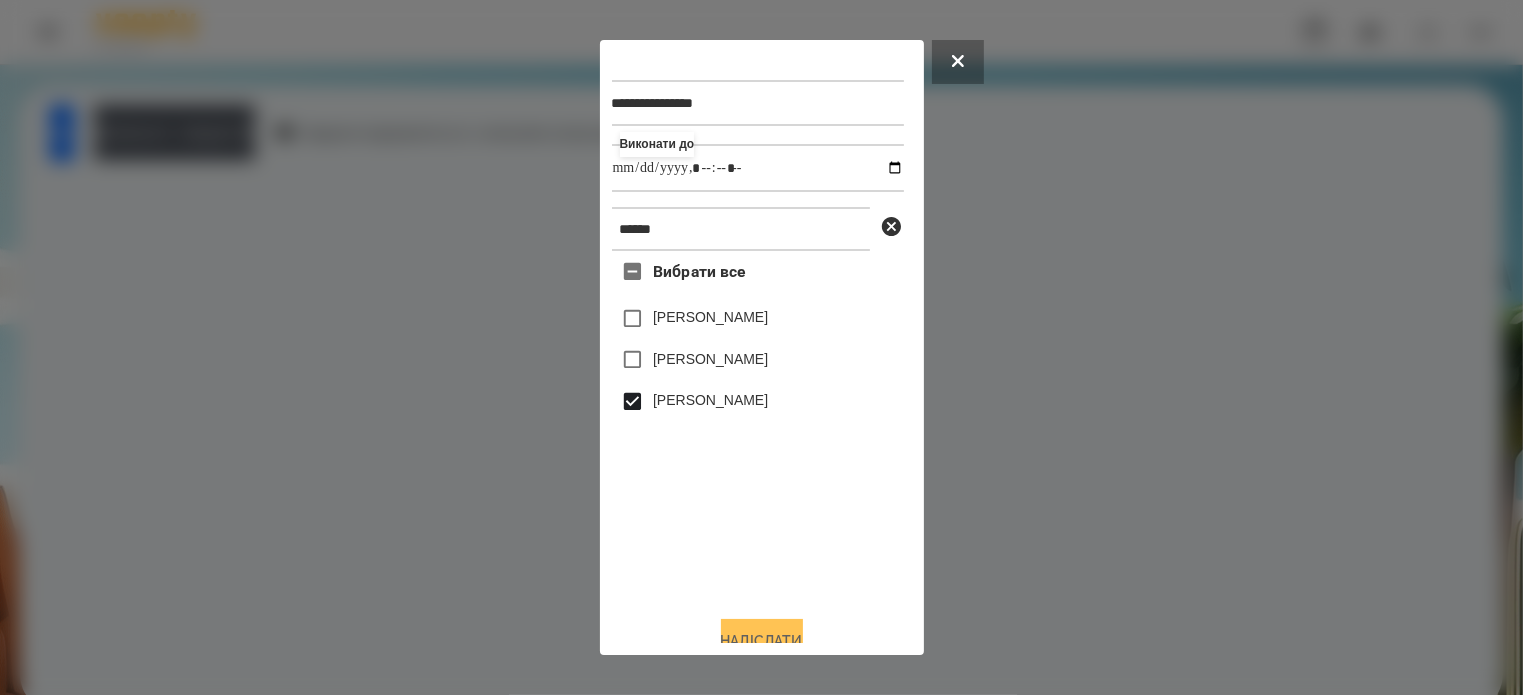 click on "Надіслати" at bounding box center (762, 641) 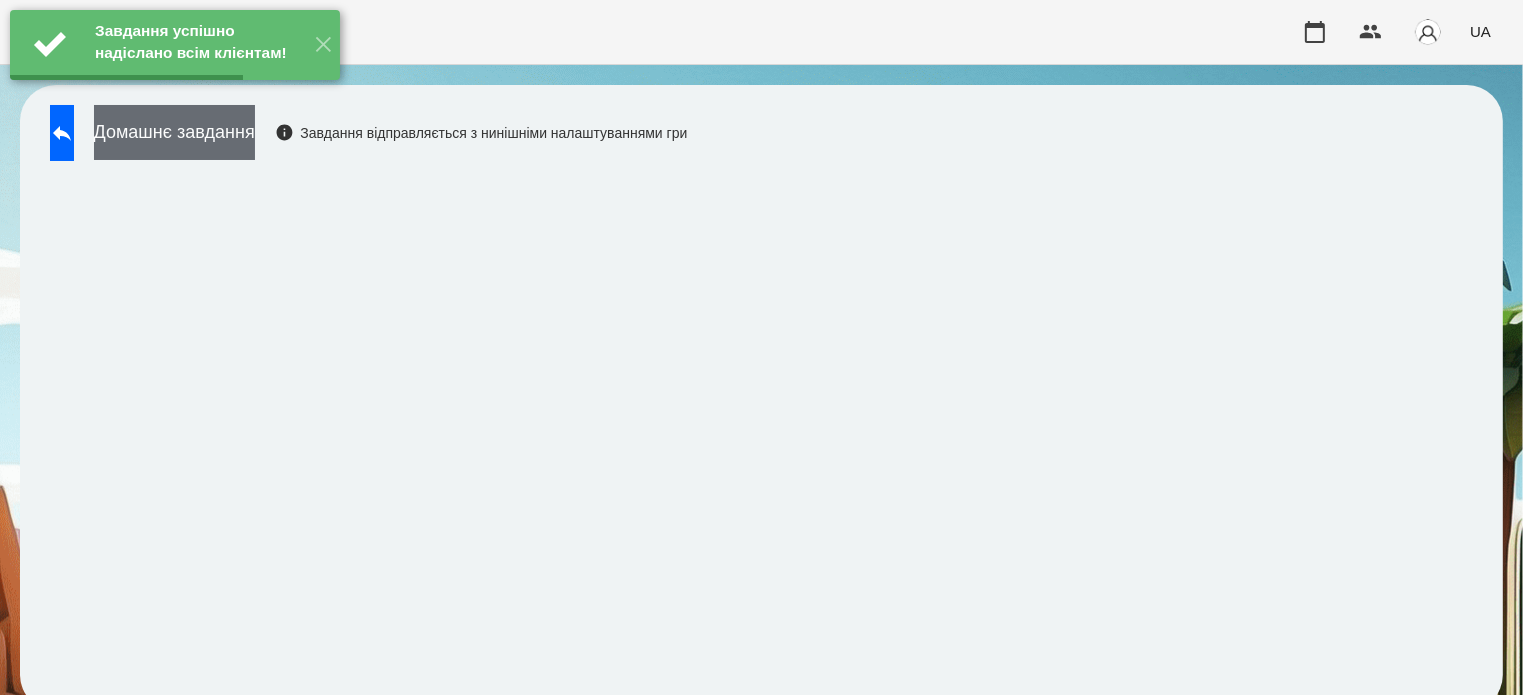 click on "Домашнє завдання" at bounding box center (174, 132) 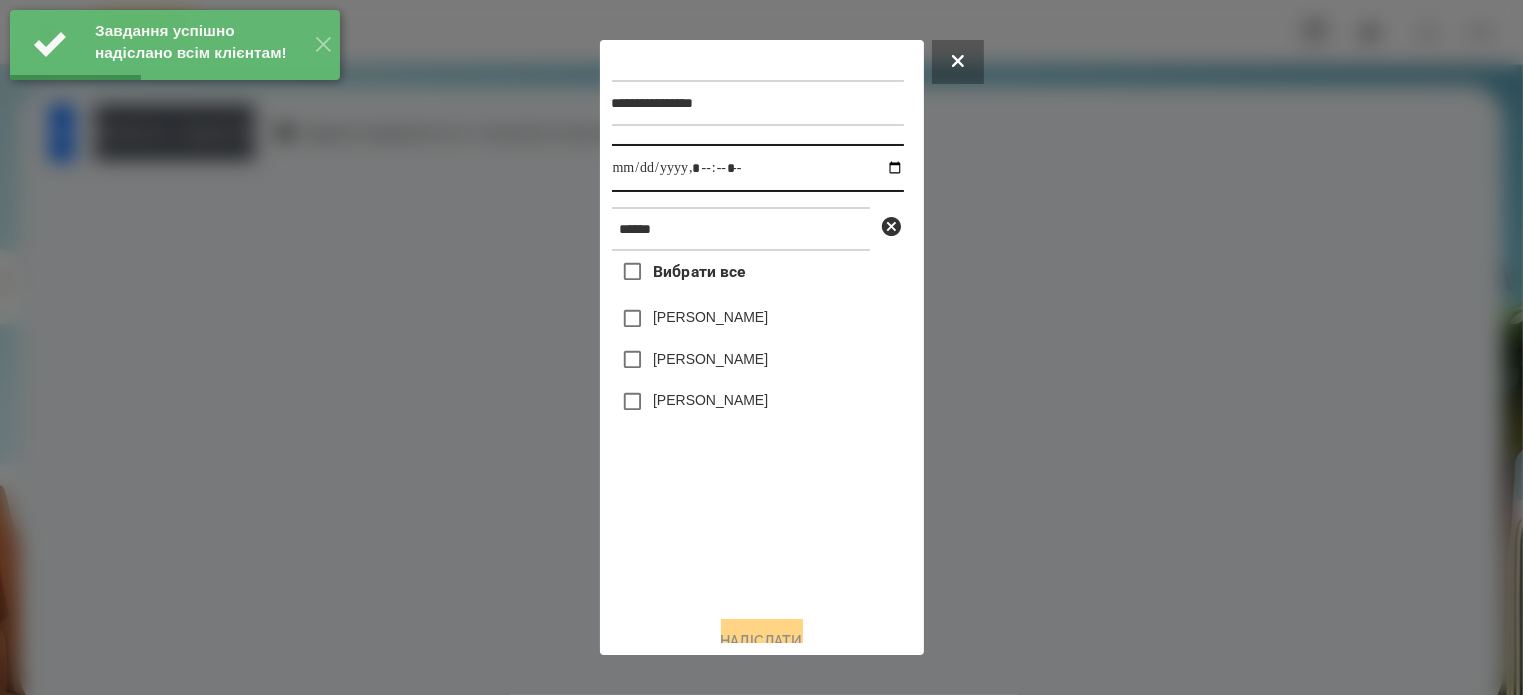 click at bounding box center [758, 168] 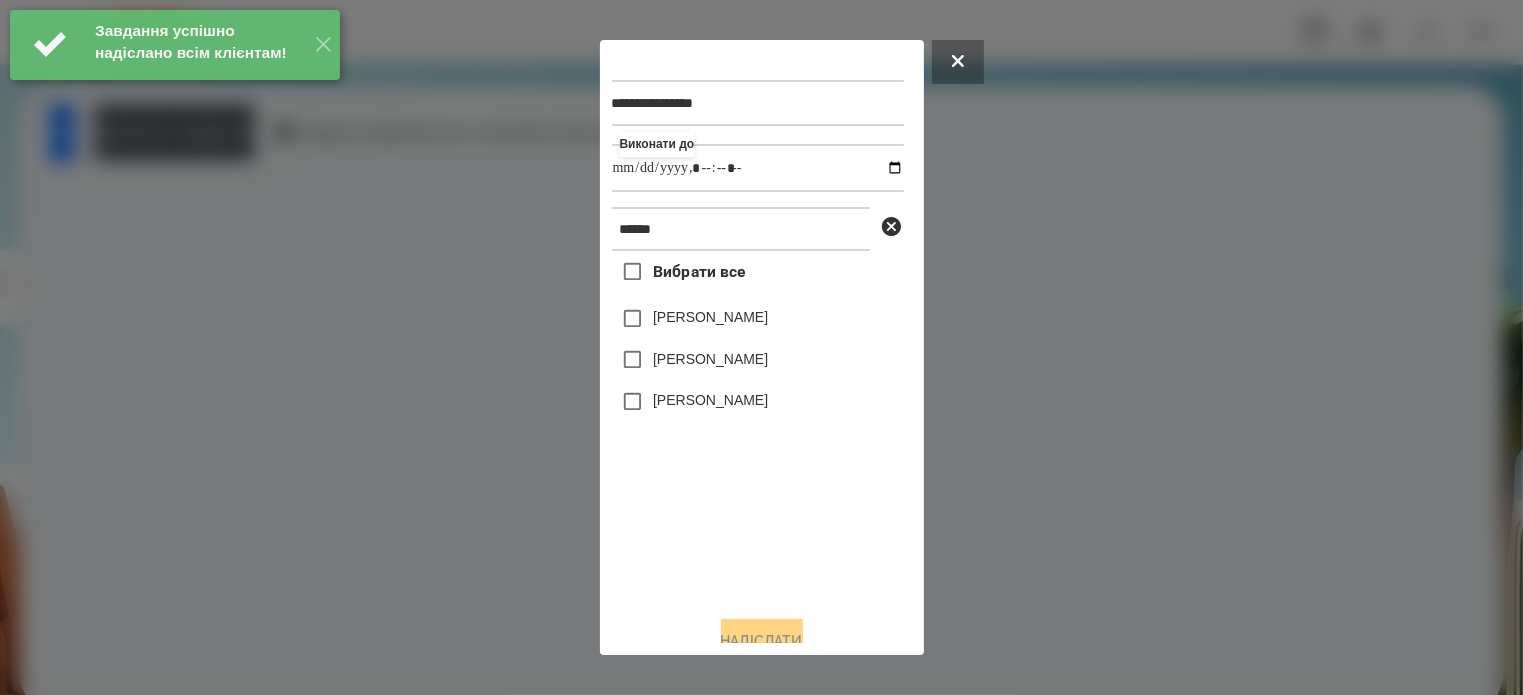 type on "**********" 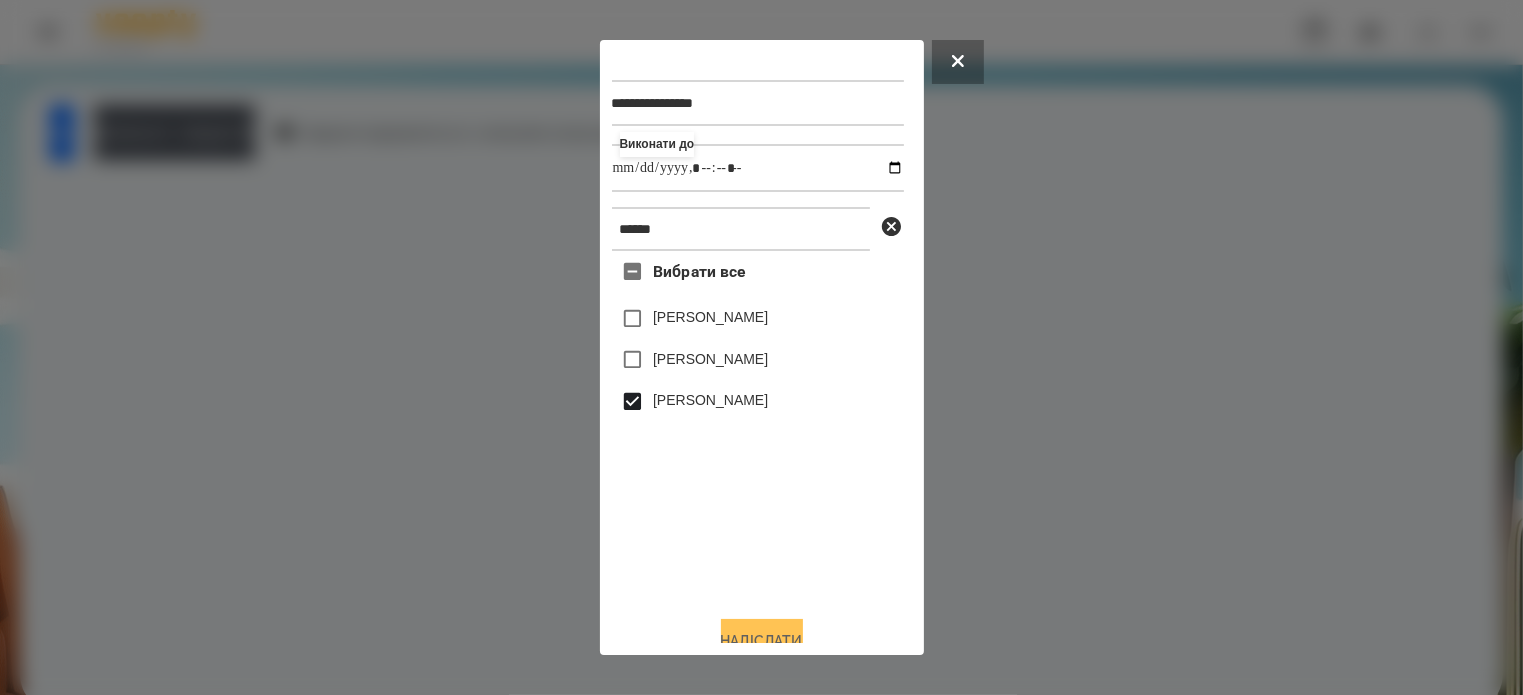 click on "Надіслати" at bounding box center [762, 641] 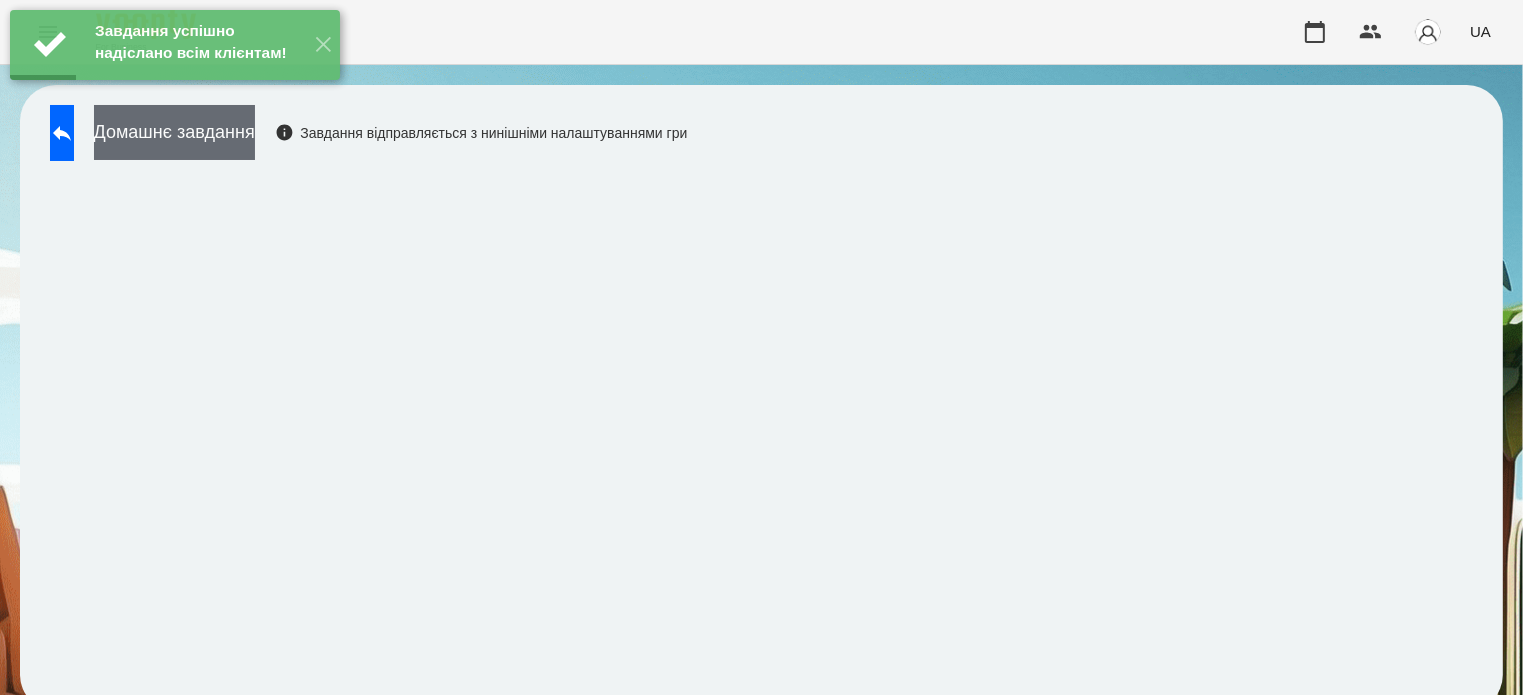 click on "Домашнє завдання" at bounding box center (174, 132) 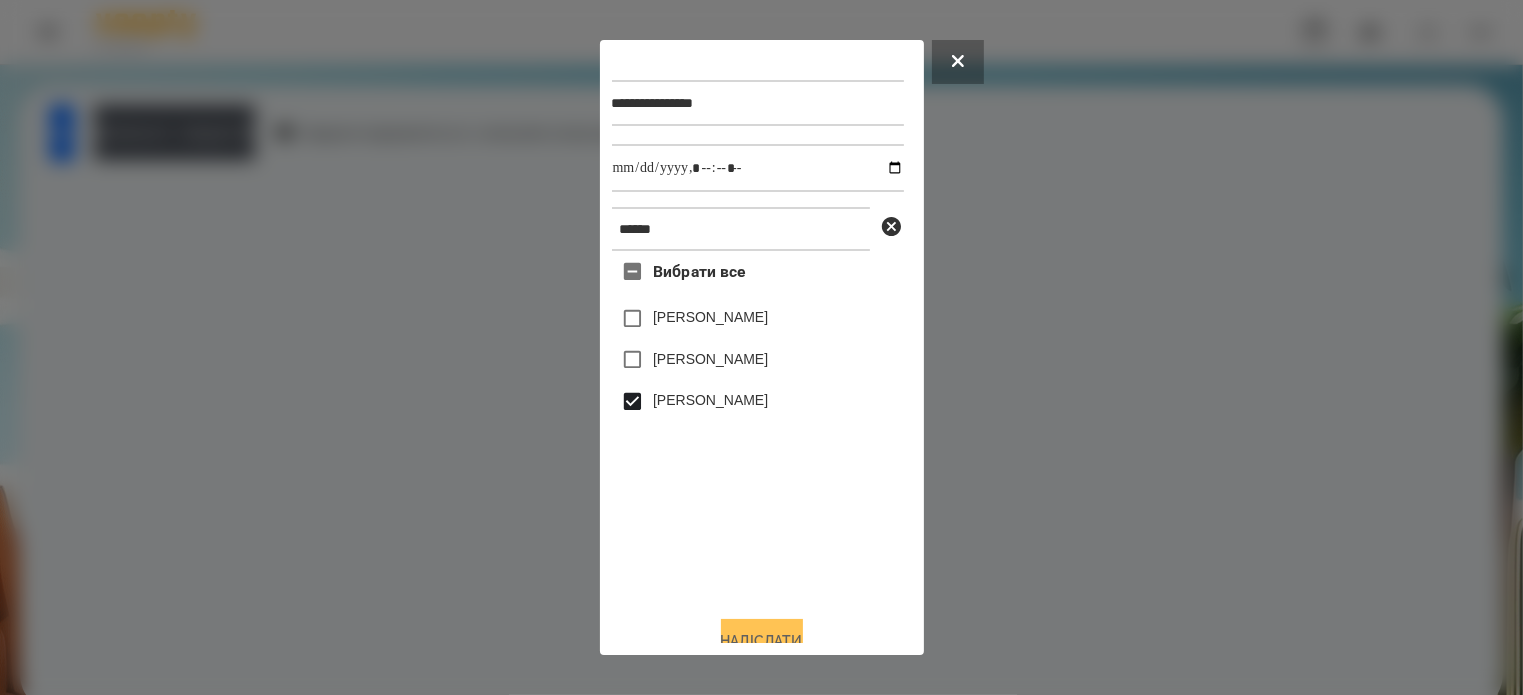 click on "Надіслати" at bounding box center (762, 641) 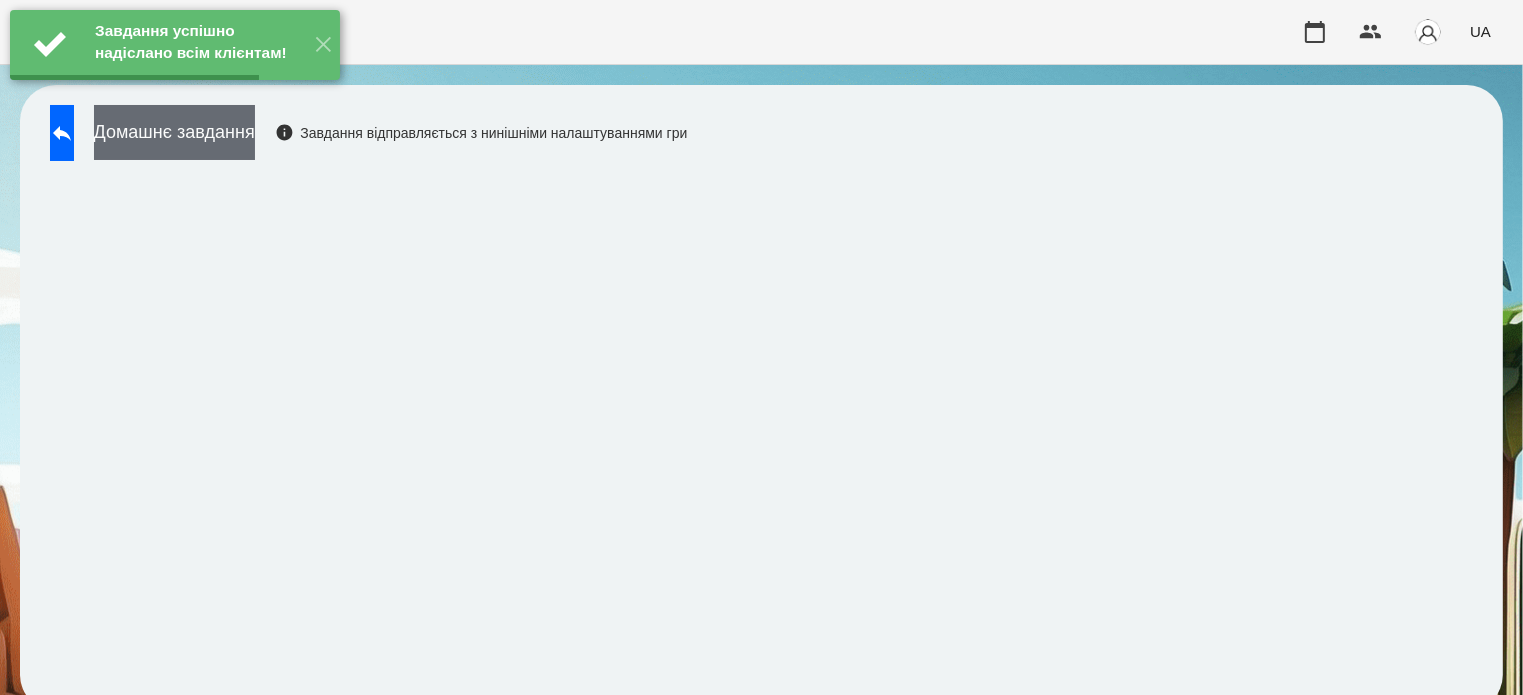 click on "Домашнє завдання" at bounding box center [174, 132] 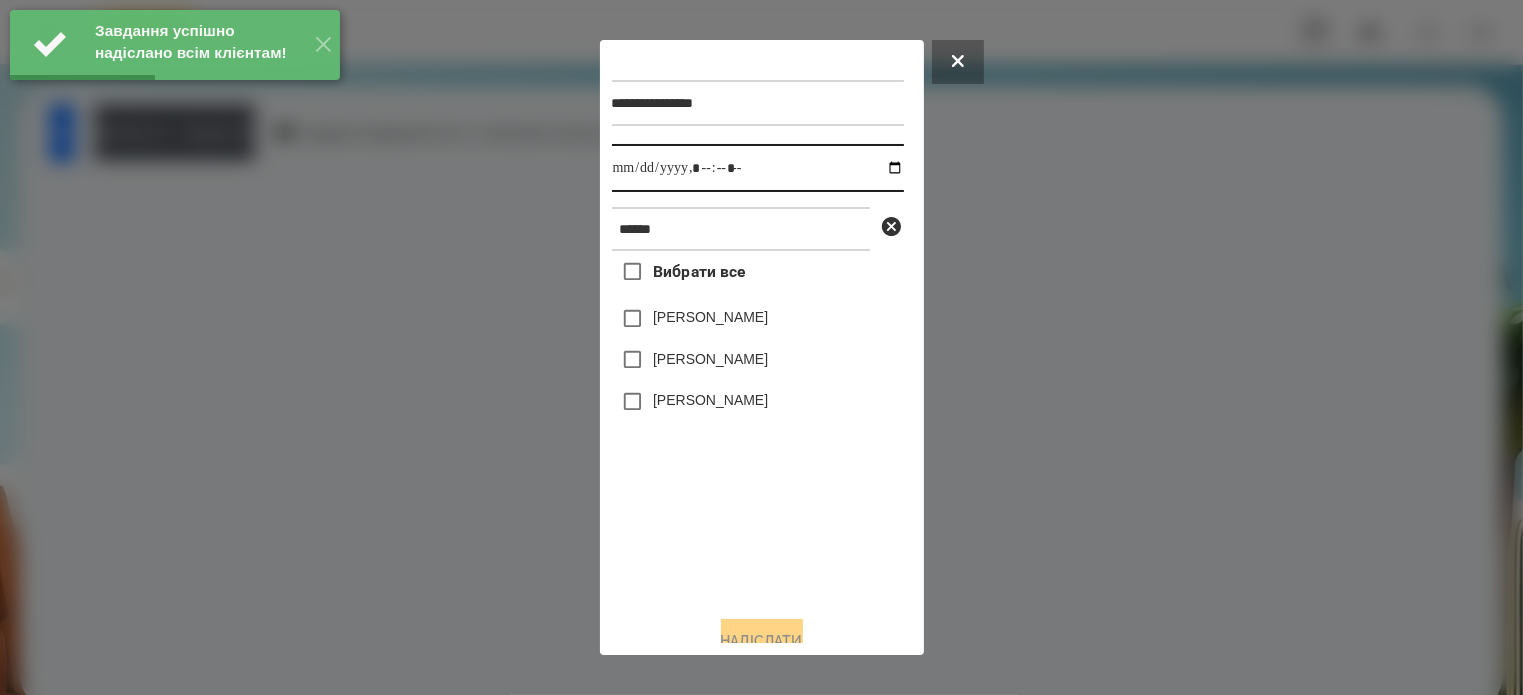 click at bounding box center [758, 168] 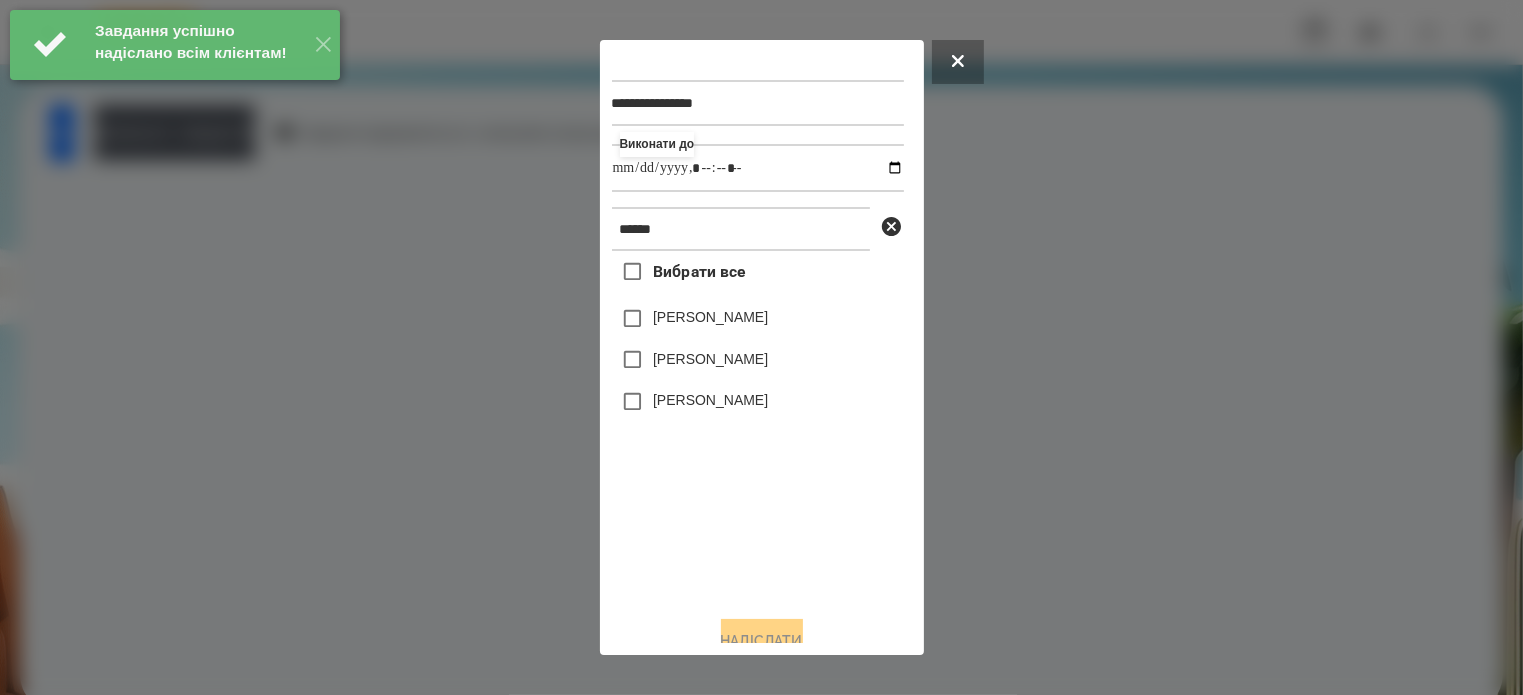 type on "**********" 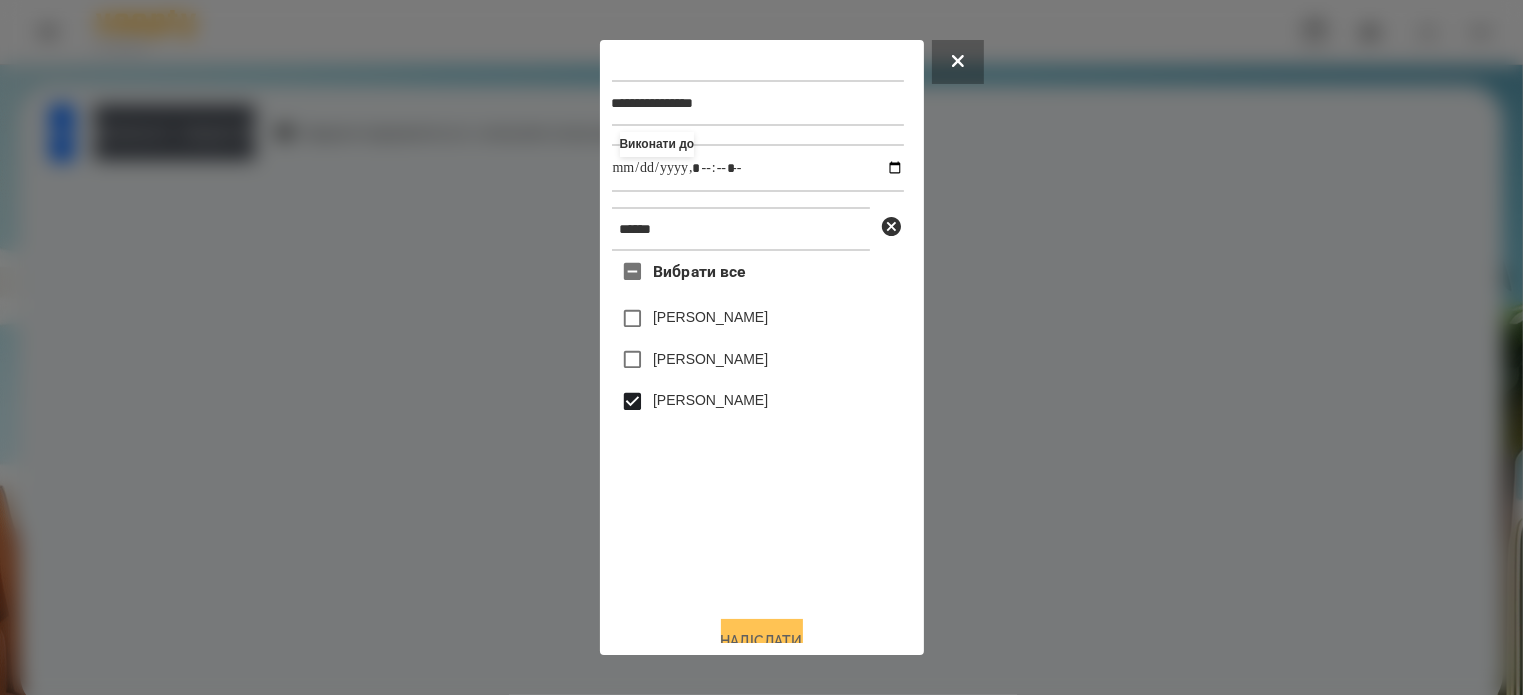 click on "Надіслати" at bounding box center [762, 641] 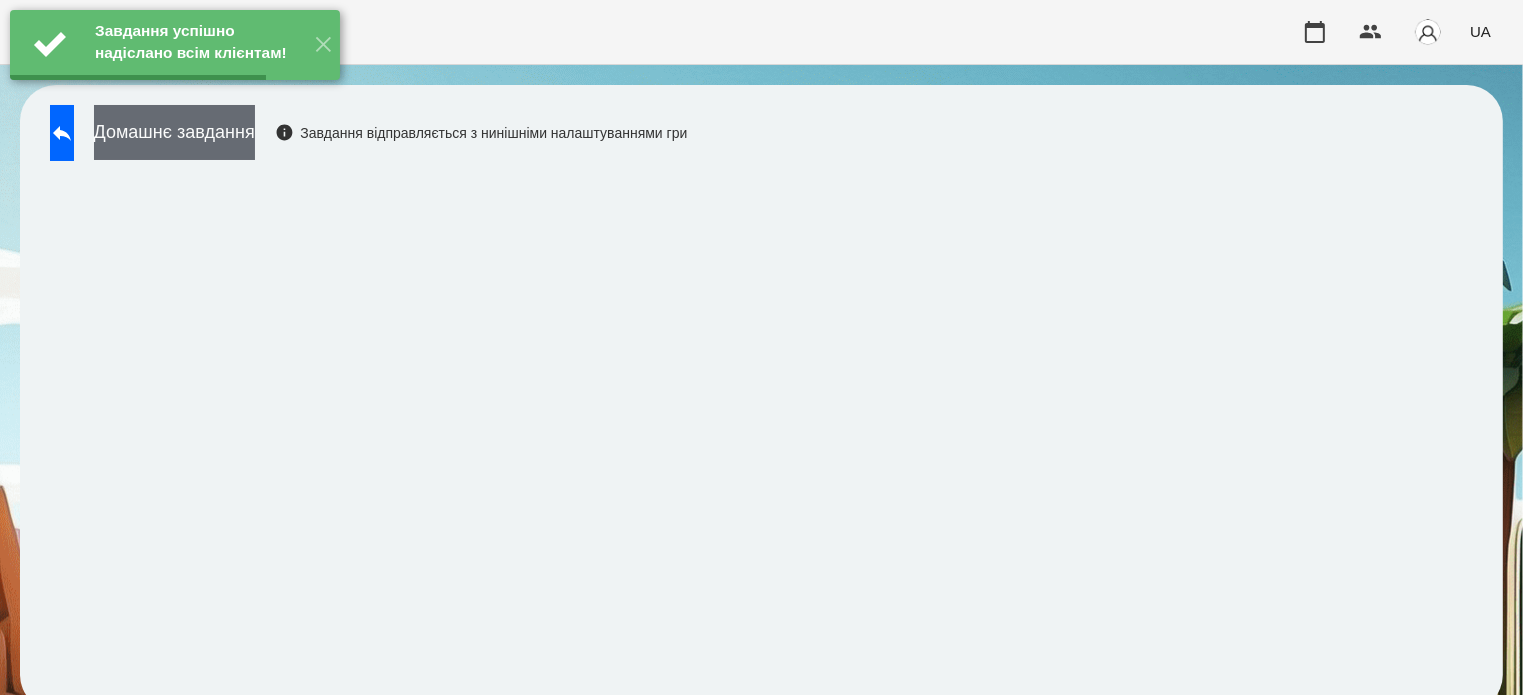 click on "Домашнє завдання" at bounding box center (174, 132) 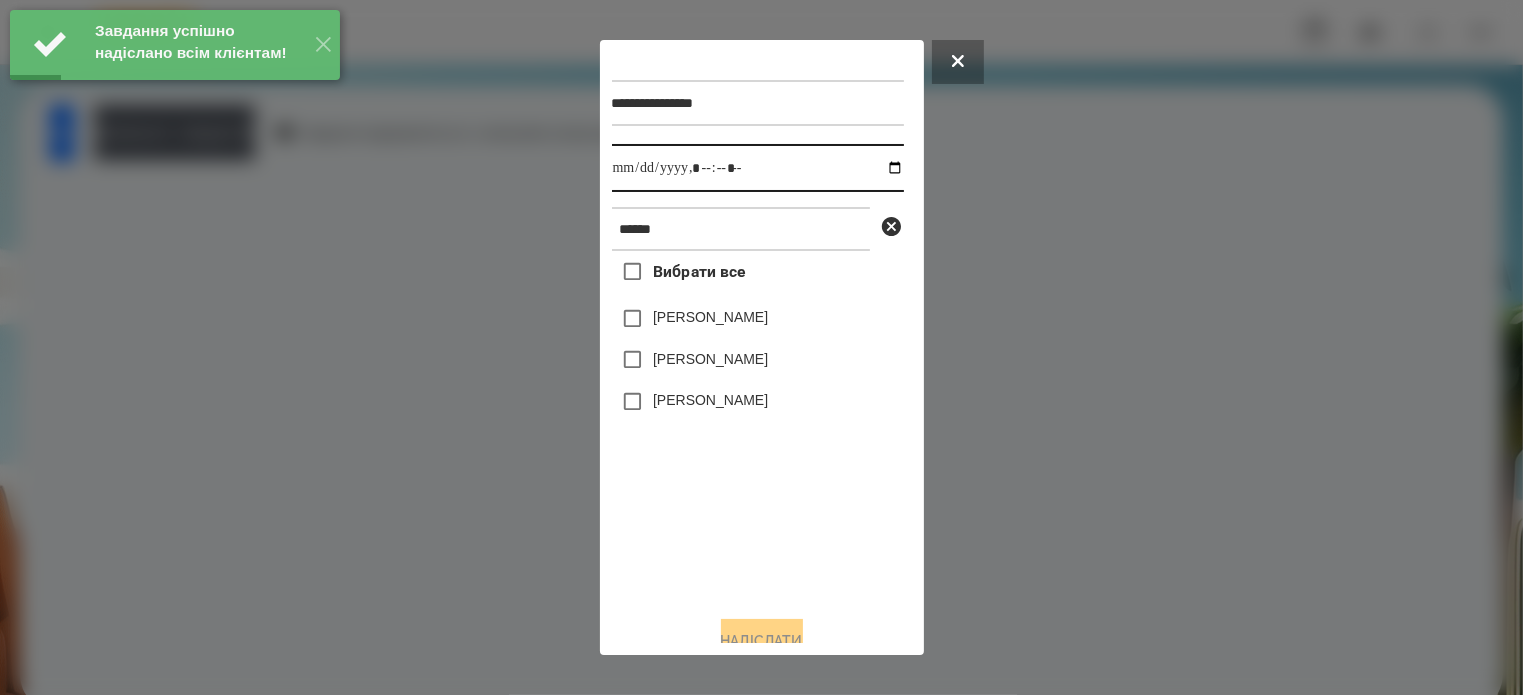 click at bounding box center [758, 168] 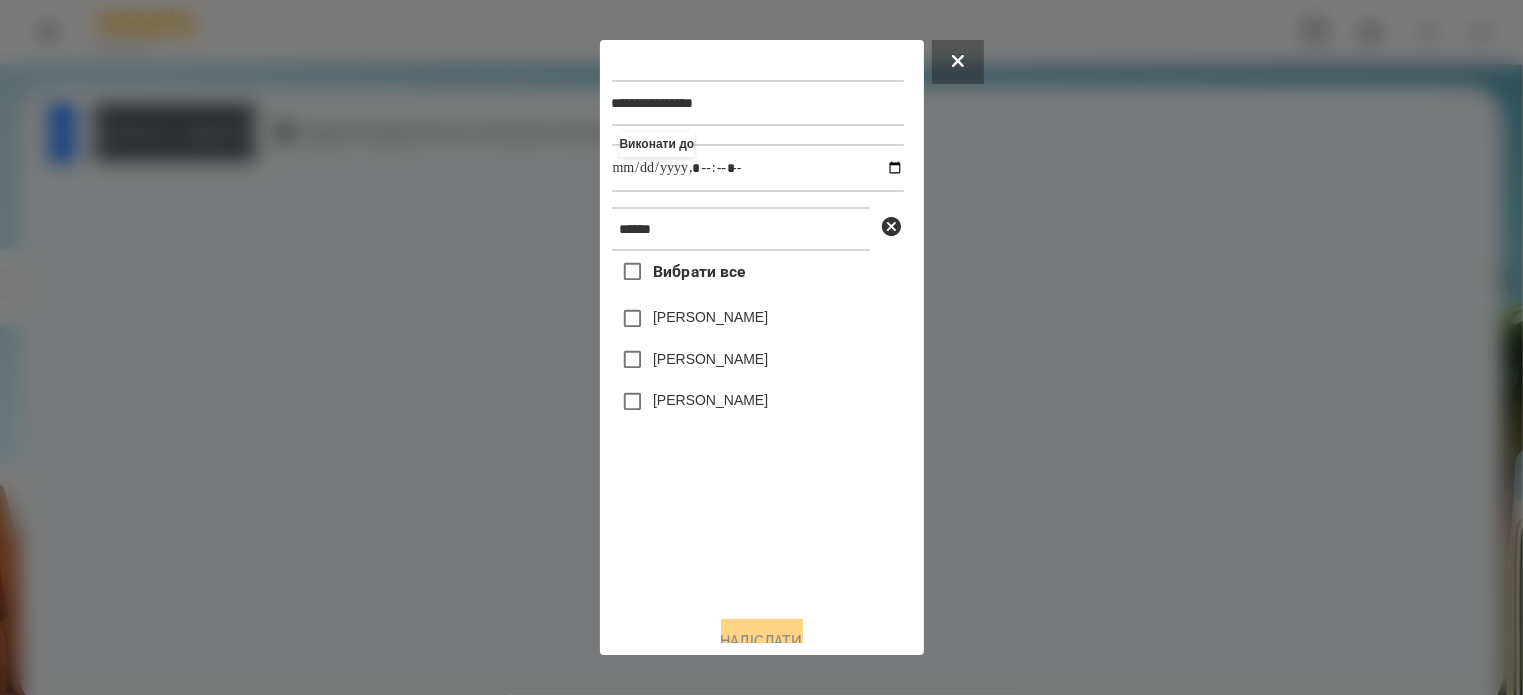 type on "**********" 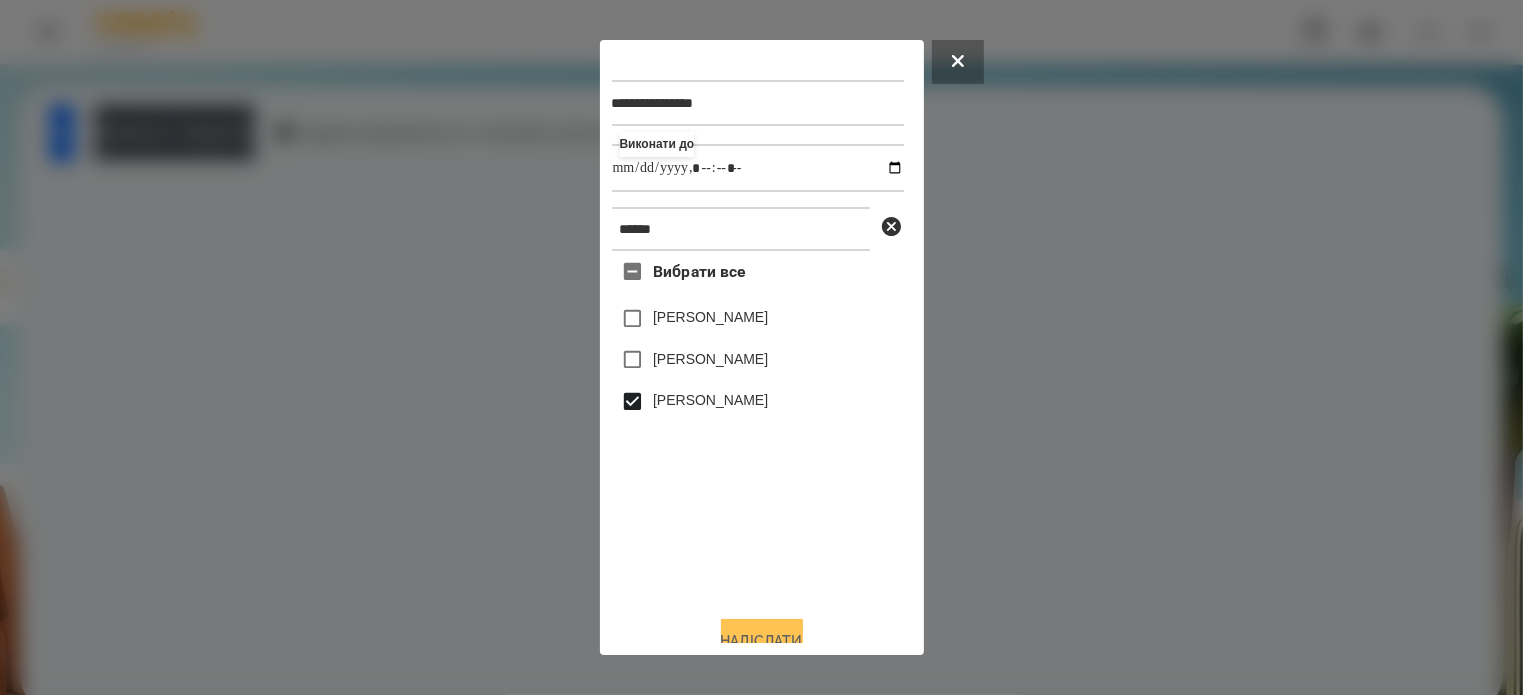 click on "Надіслати" at bounding box center [762, 641] 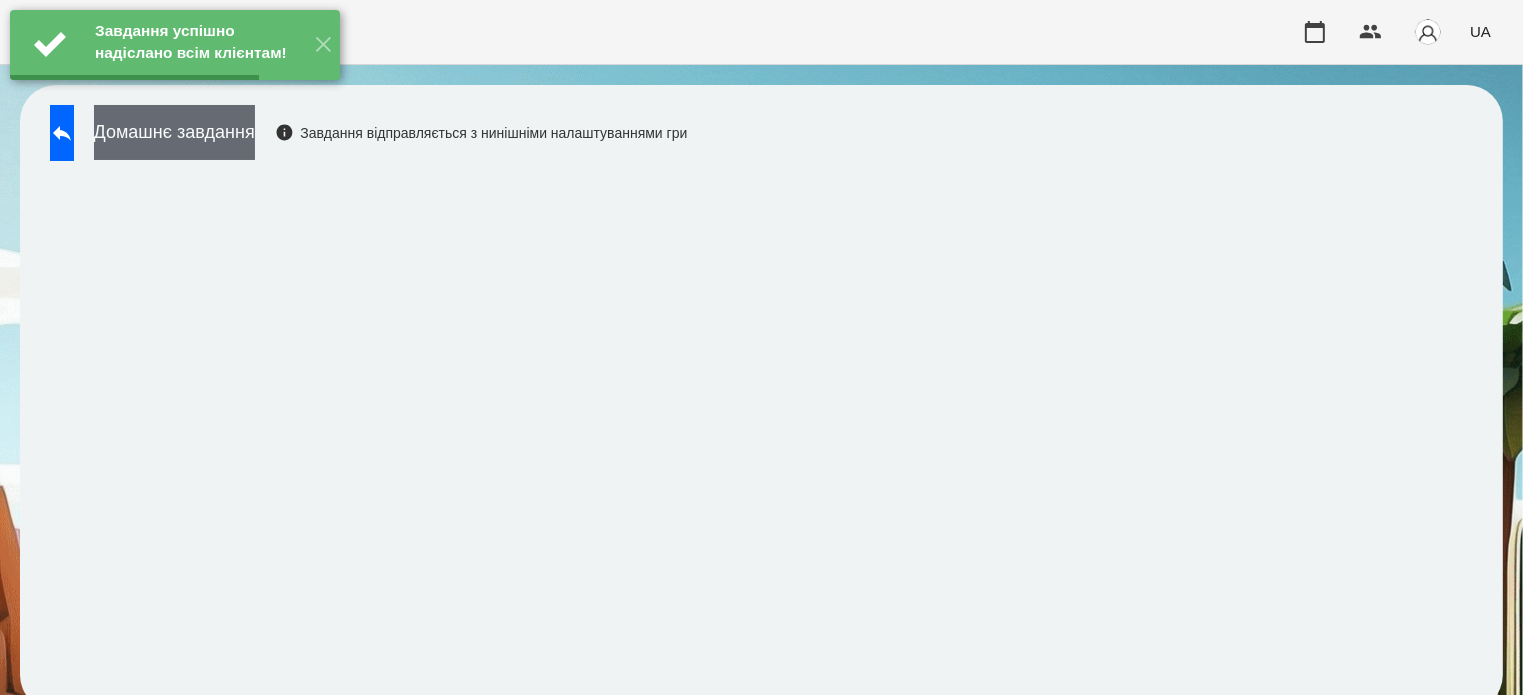 click on "Домашнє завдання" at bounding box center (174, 132) 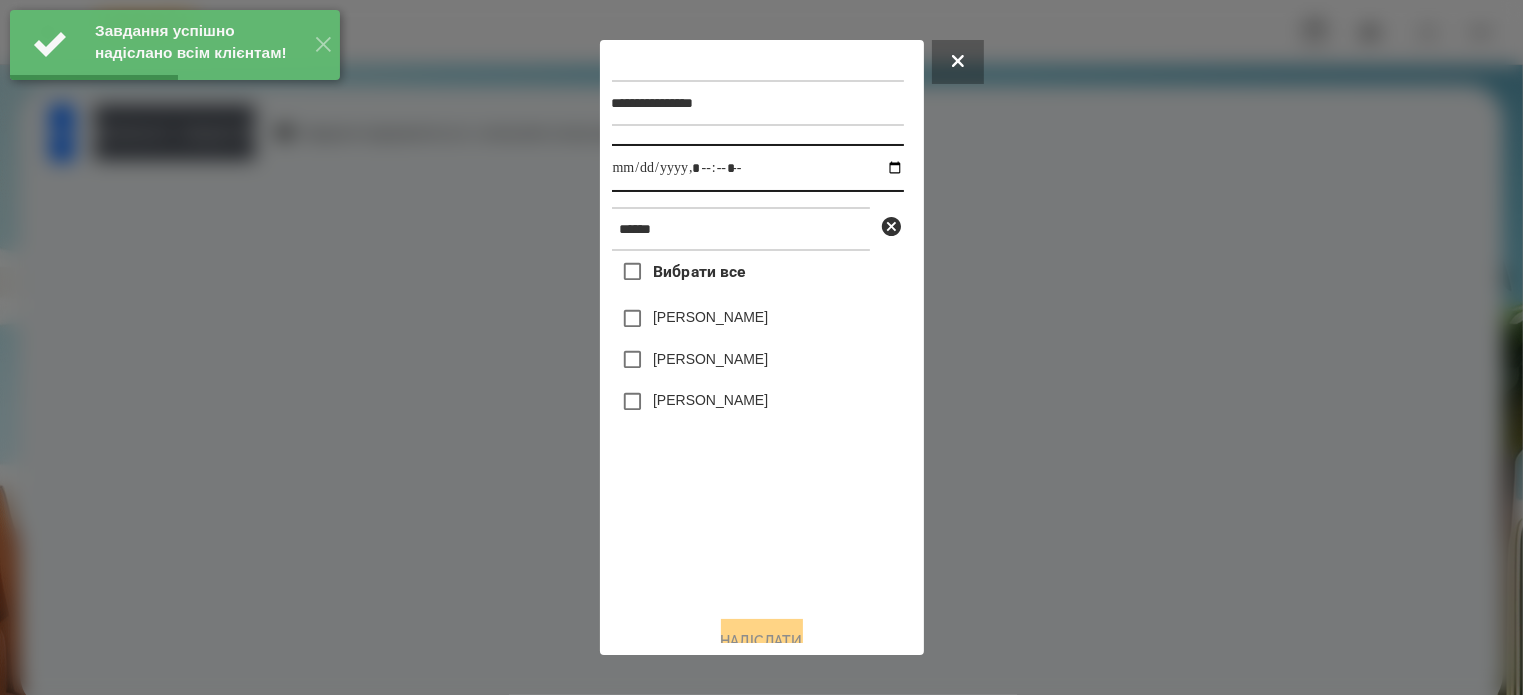 click at bounding box center [758, 168] 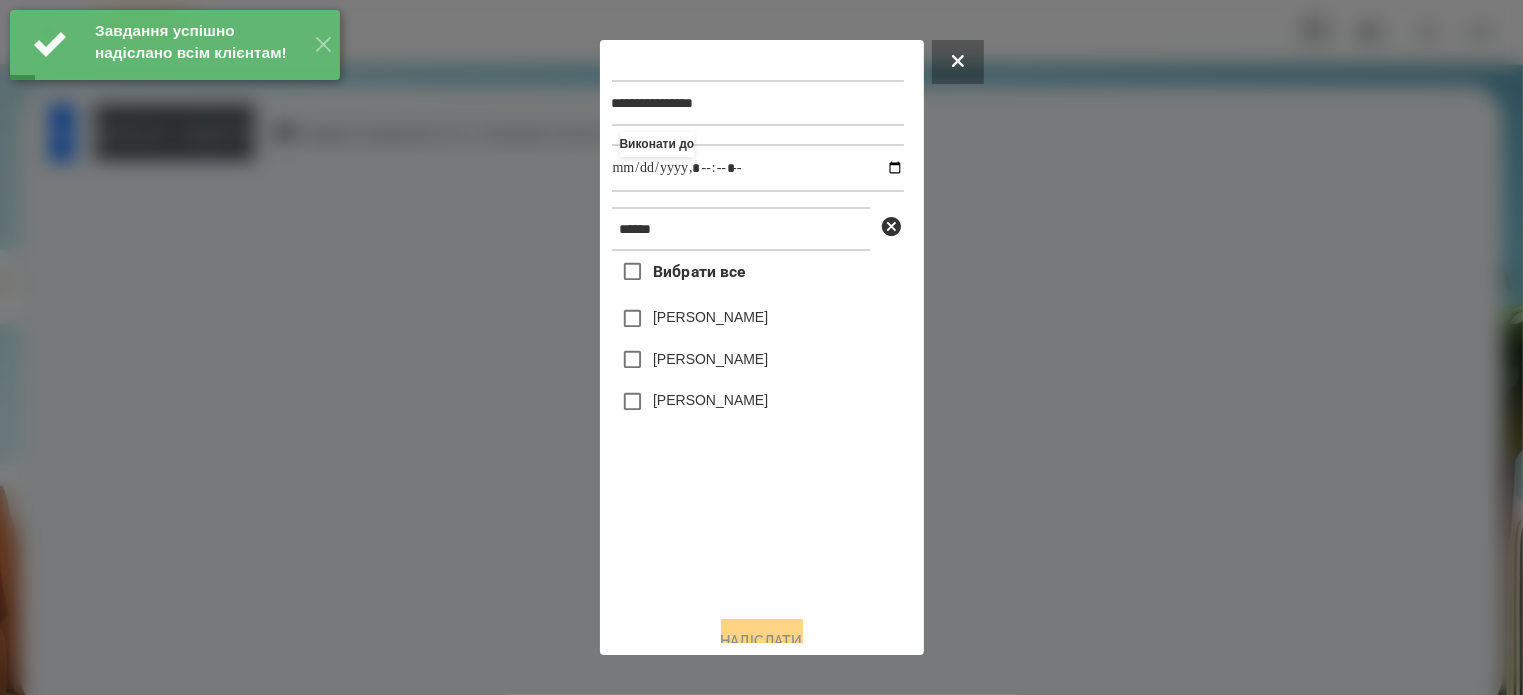 type on "**********" 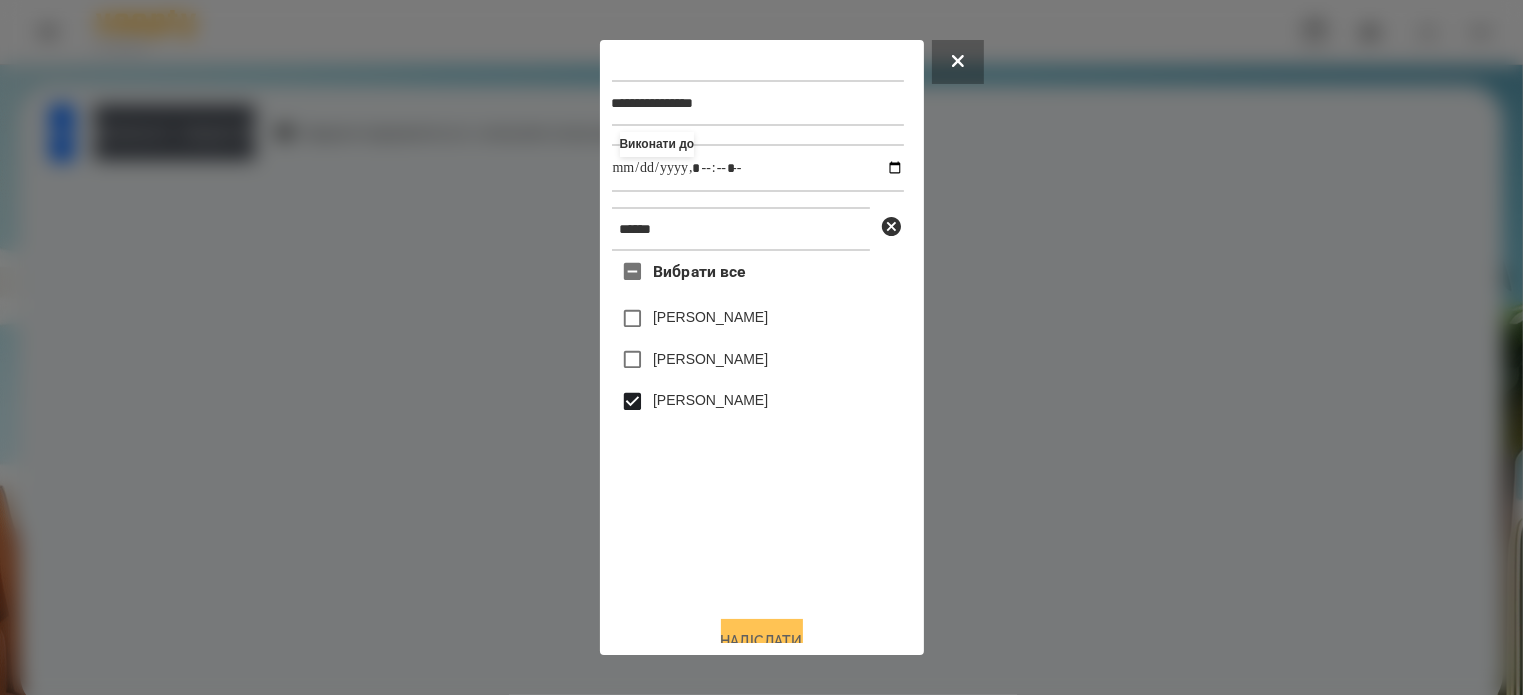 click on "Надіслати" at bounding box center [762, 641] 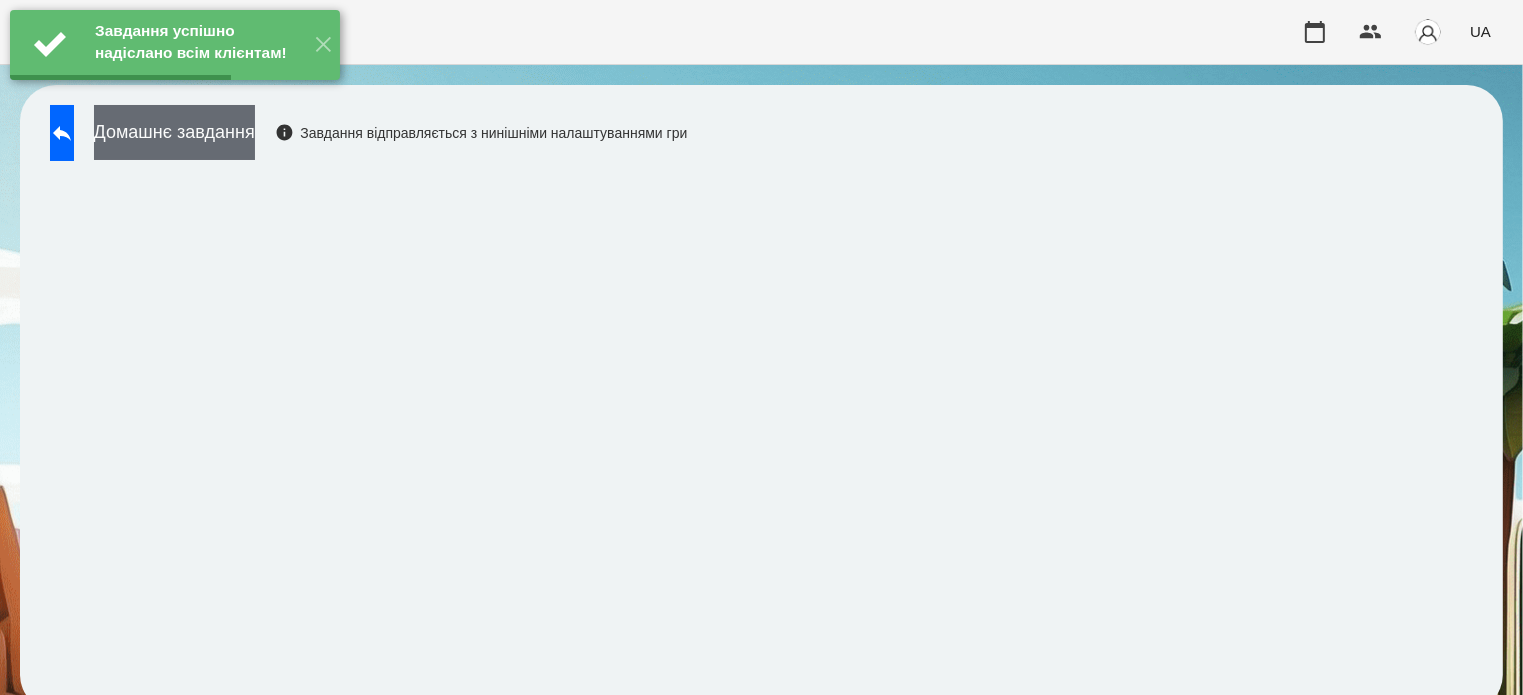 click on "Домашнє завдання" at bounding box center [174, 132] 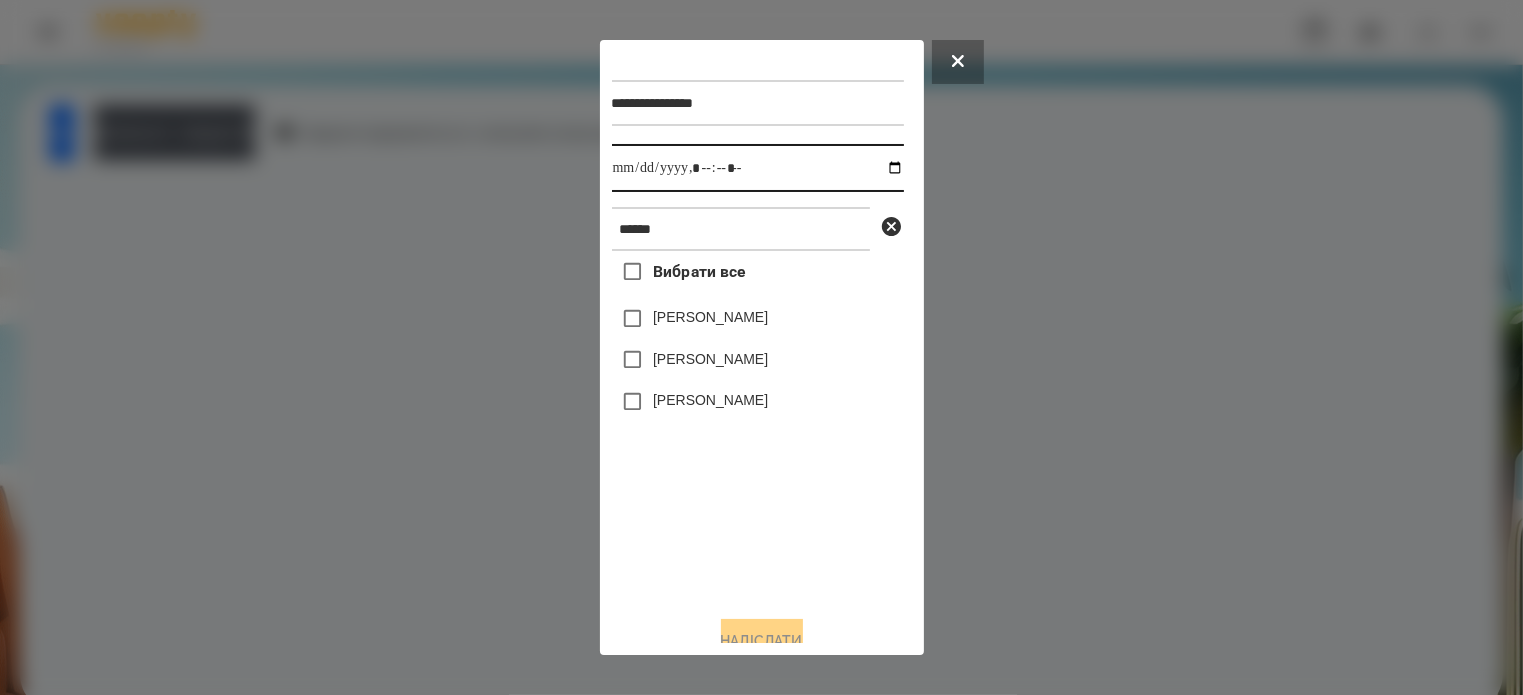 click at bounding box center (758, 168) 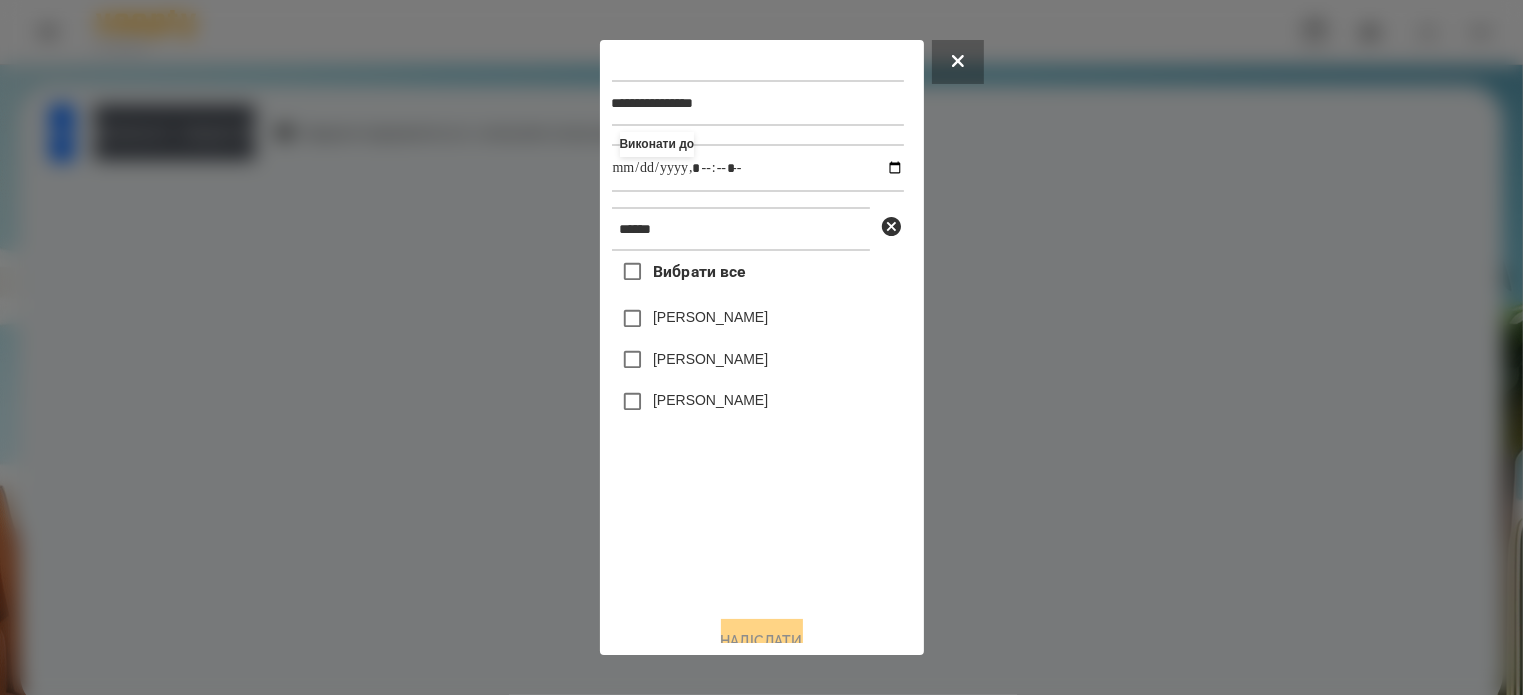 type on "**********" 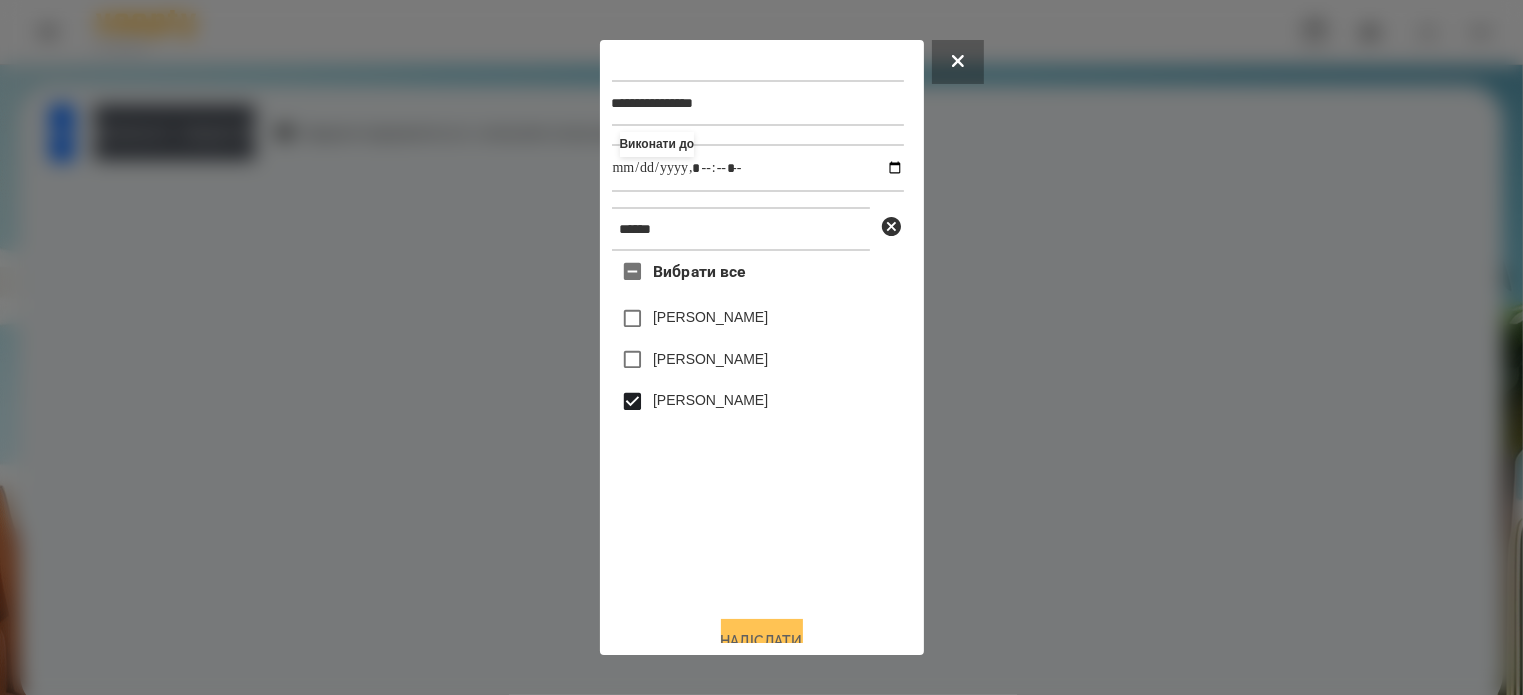 click on "Надіслати" at bounding box center [762, 641] 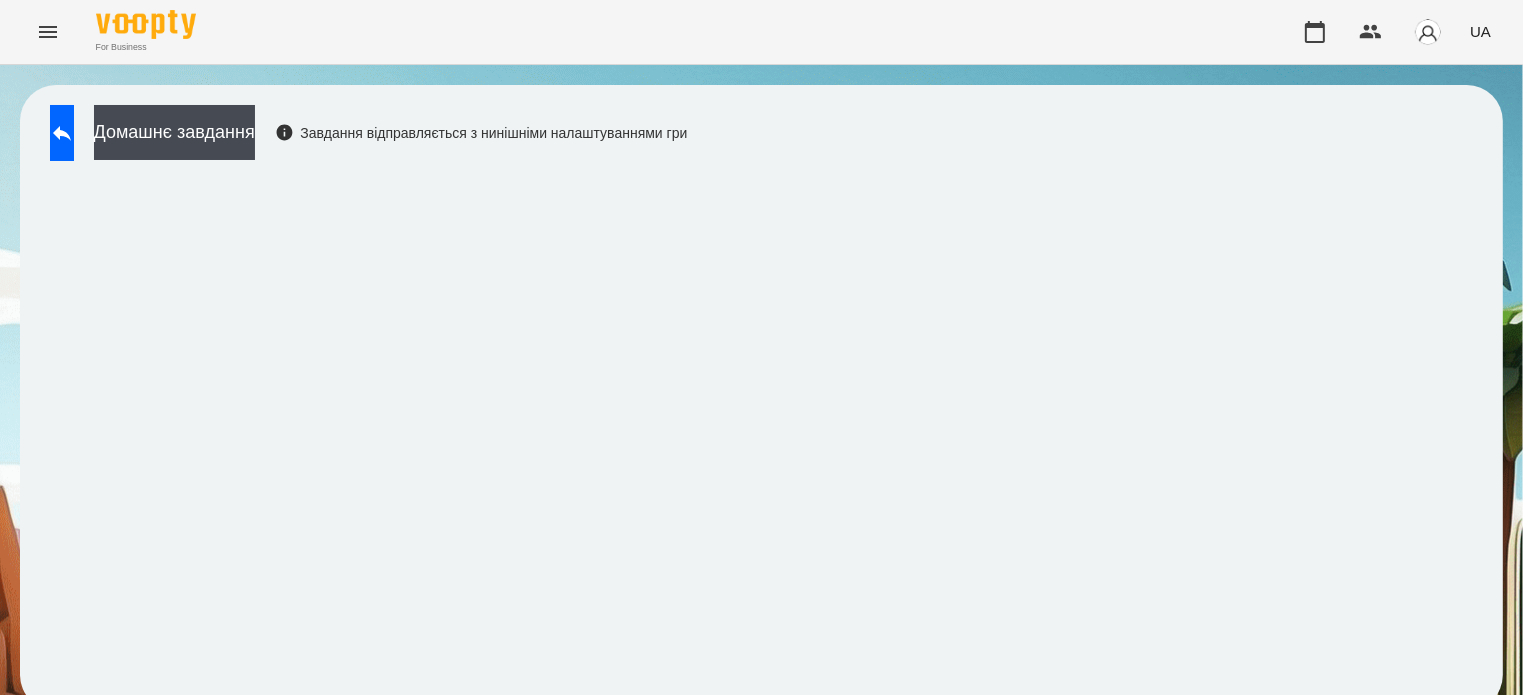 click 